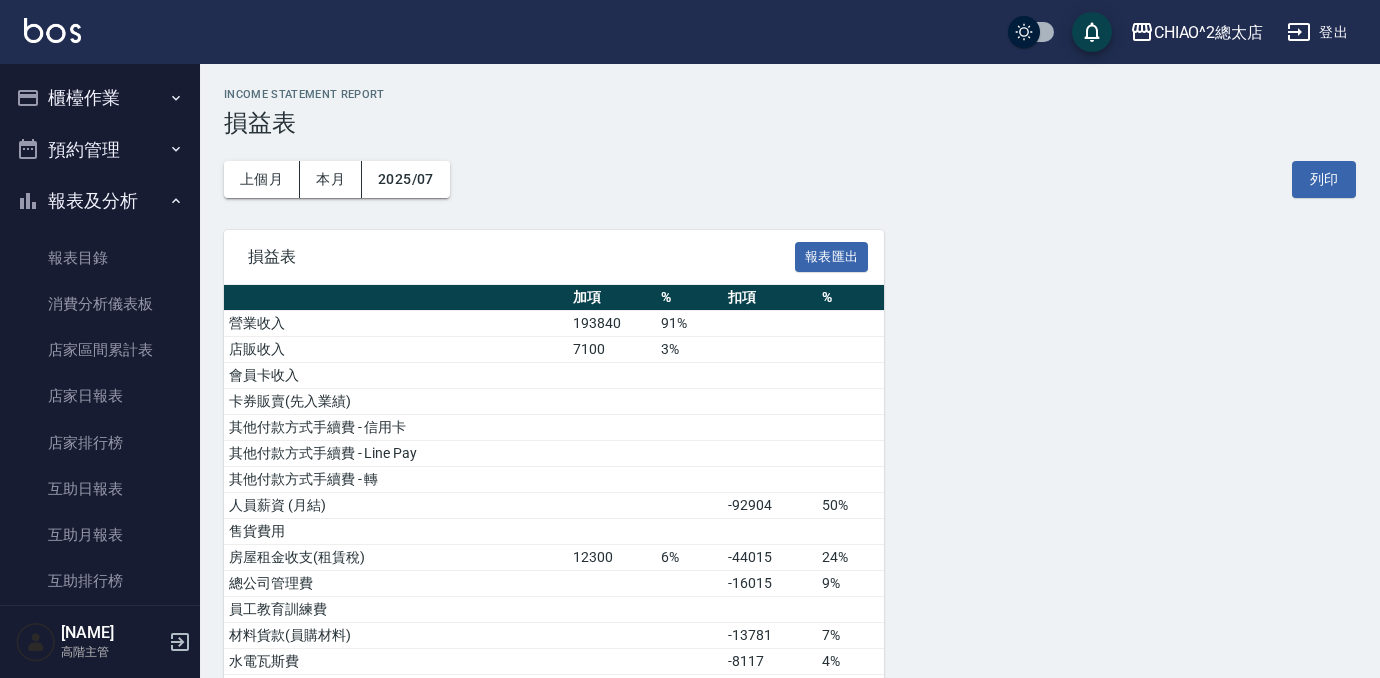 scroll, scrollTop: 889, scrollLeft: 0, axis: vertical 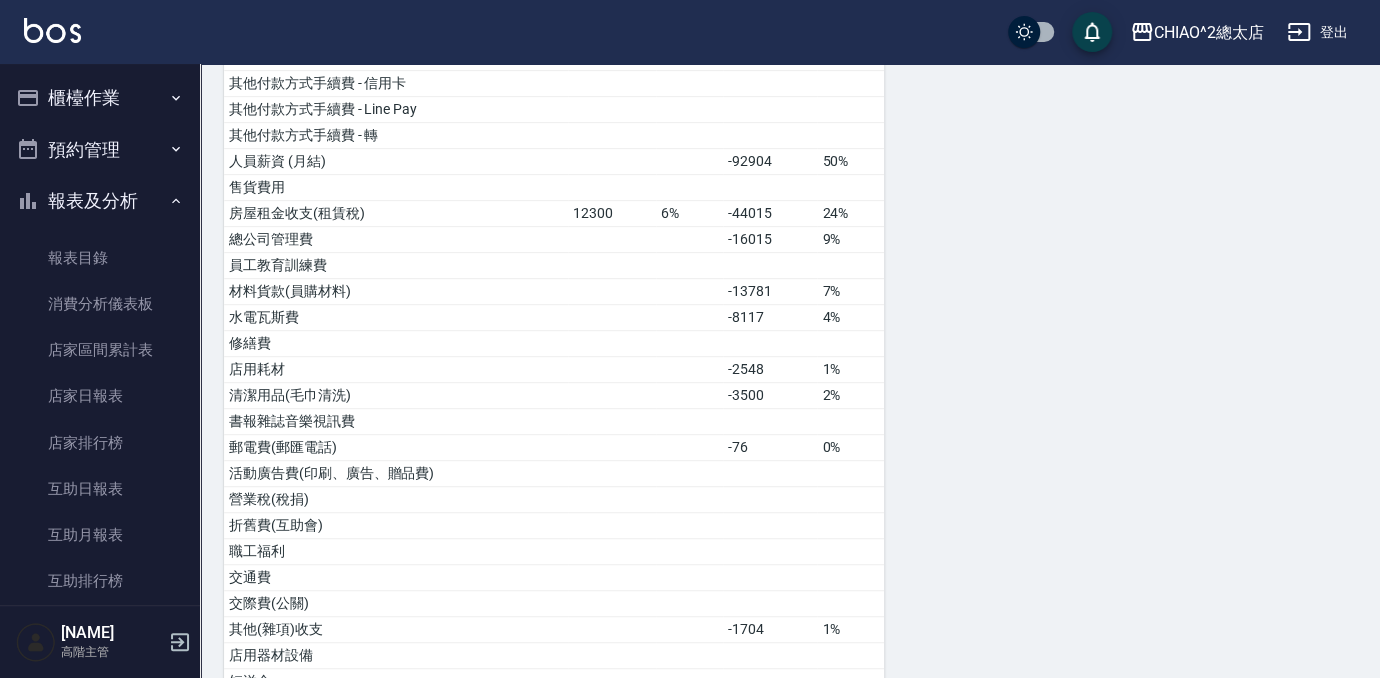 click on "櫃檯作業" at bounding box center [100, 98] 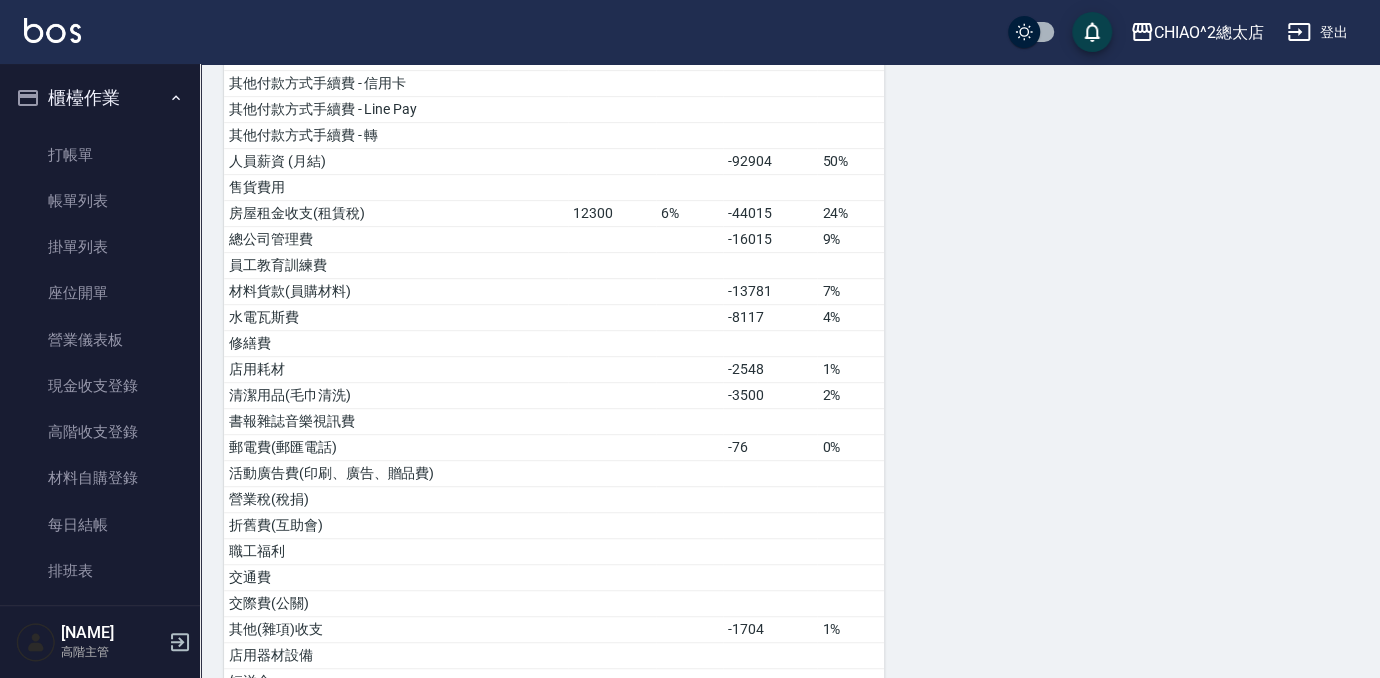 click on "打帳單" at bounding box center [100, 155] 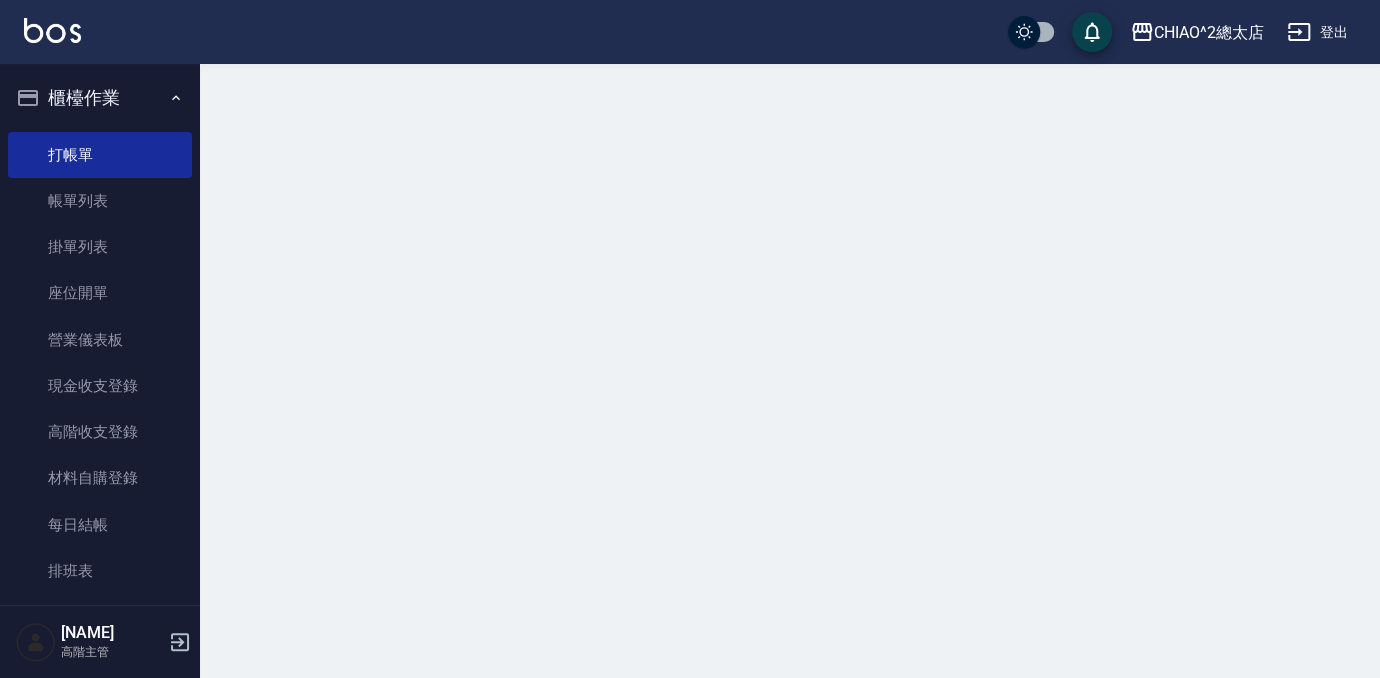 scroll, scrollTop: 0, scrollLeft: 0, axis: both 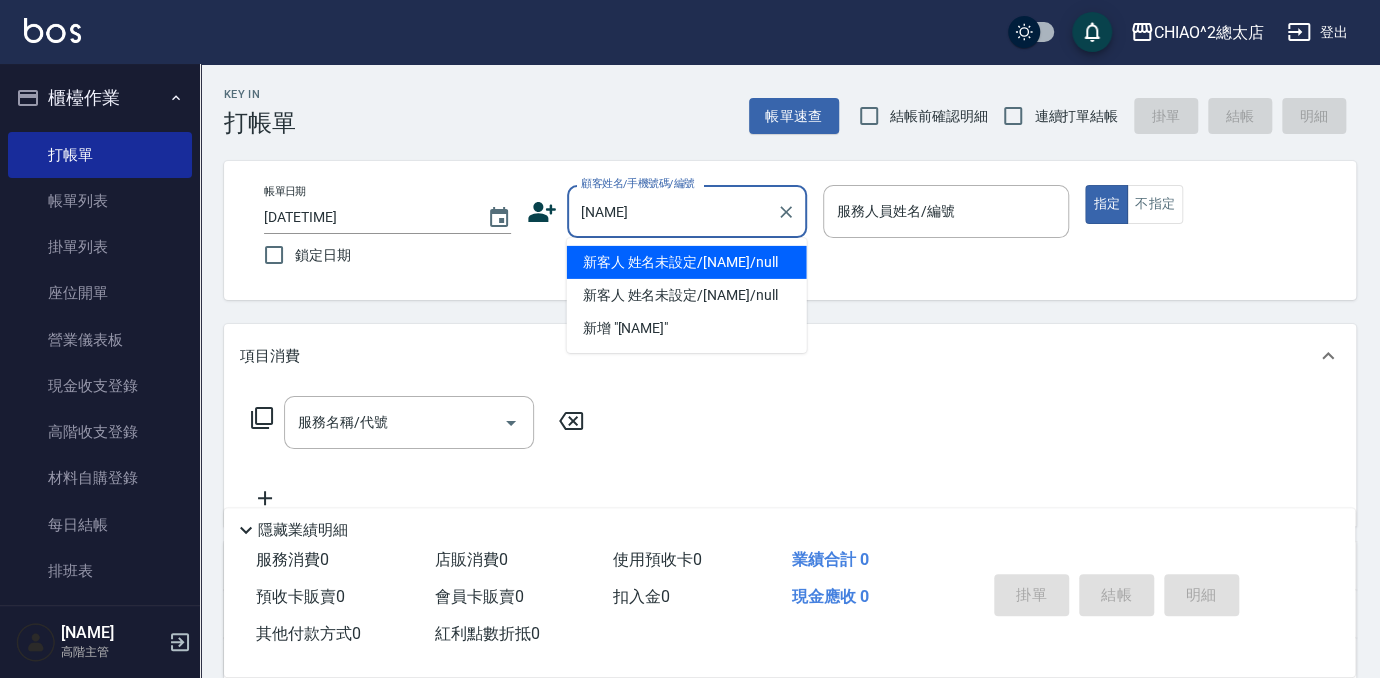 click on "新客人 姓名未設定/[NAME]/null" at bounding box center (687, 262) 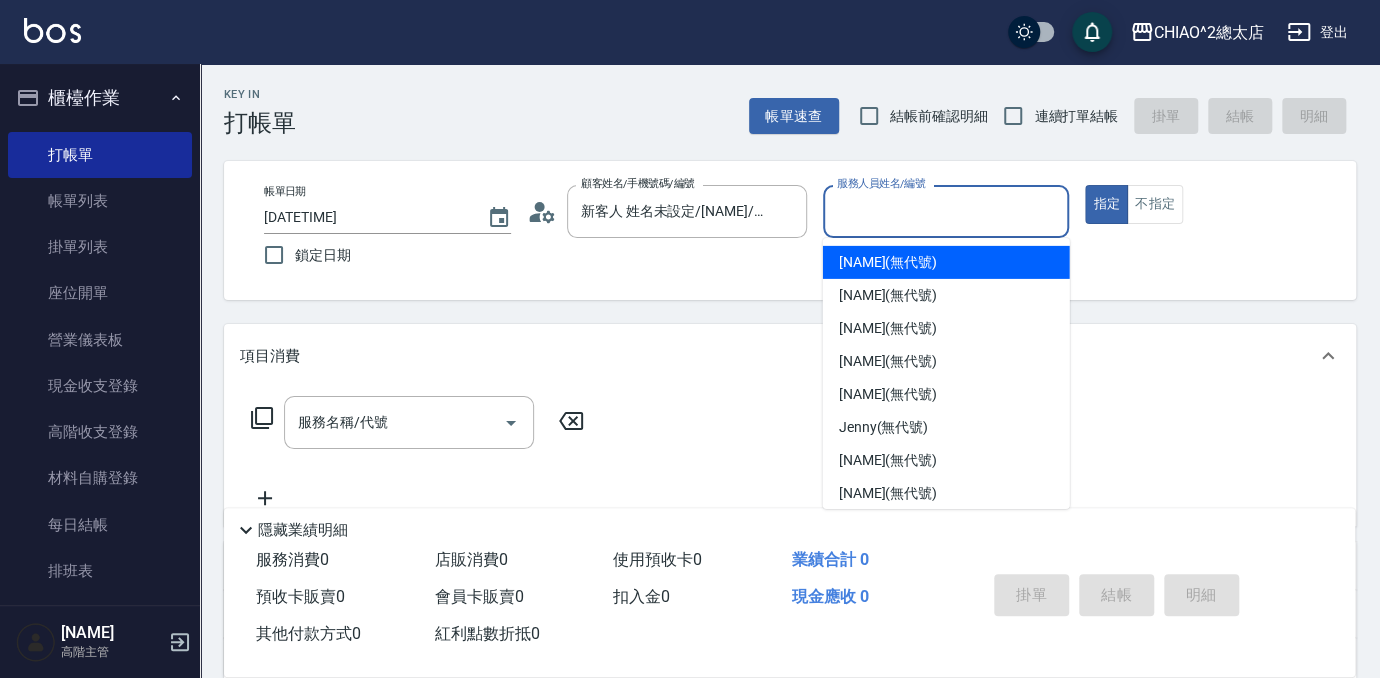 click on "服務人員姓名/編號" at bounding box center (946, 211) 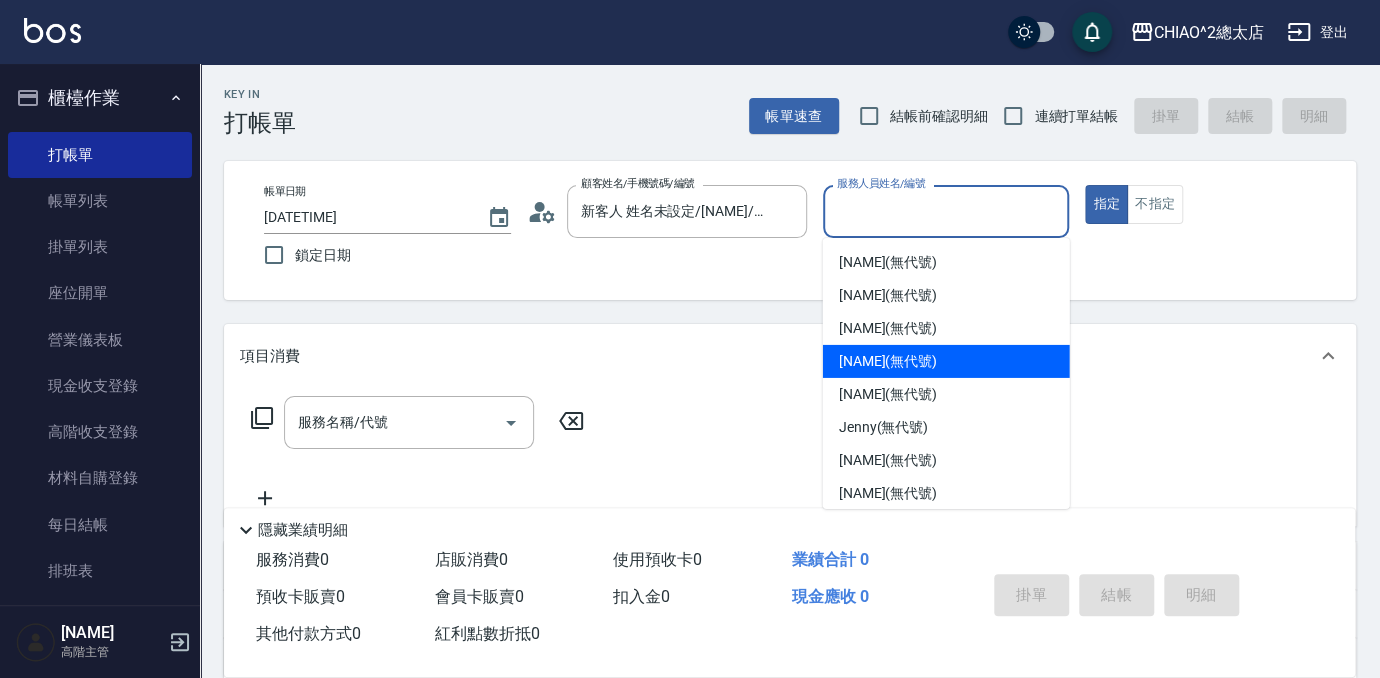click on "[NAME]" at bounding box center [946, 361] 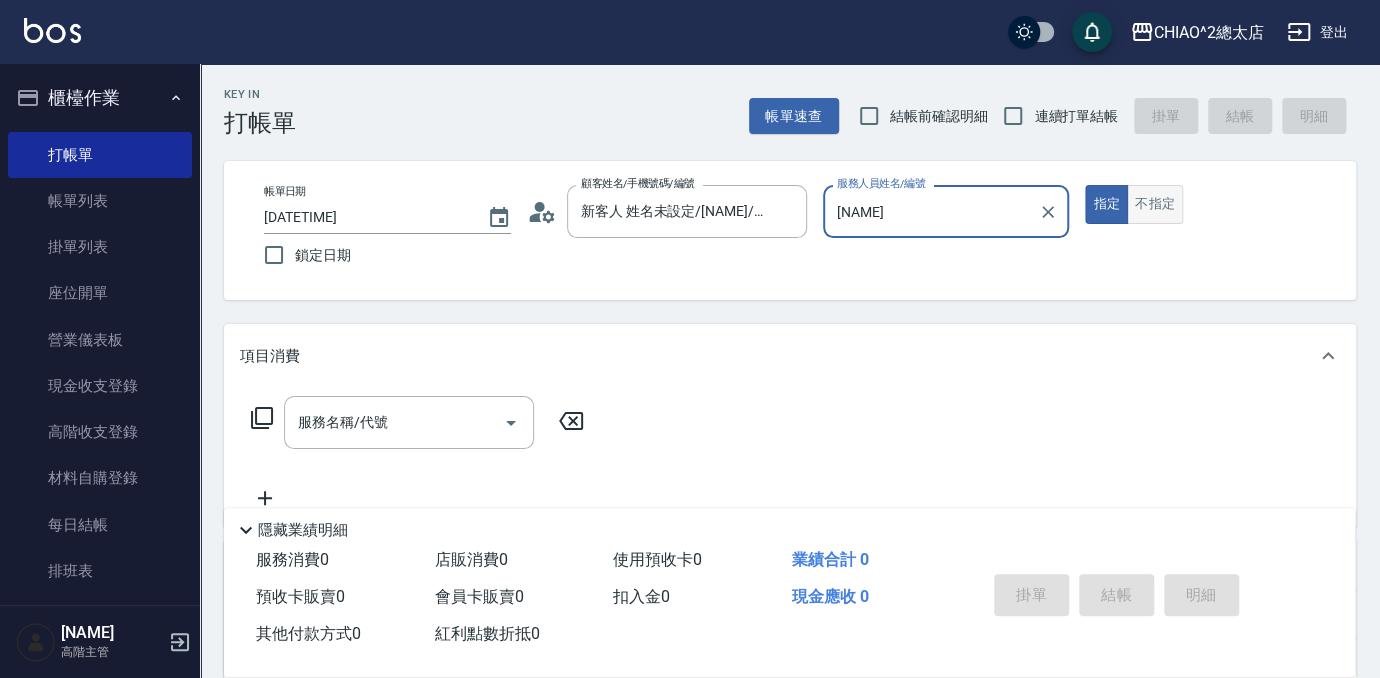 click on "不指定" at bounding box center [1155, 204] 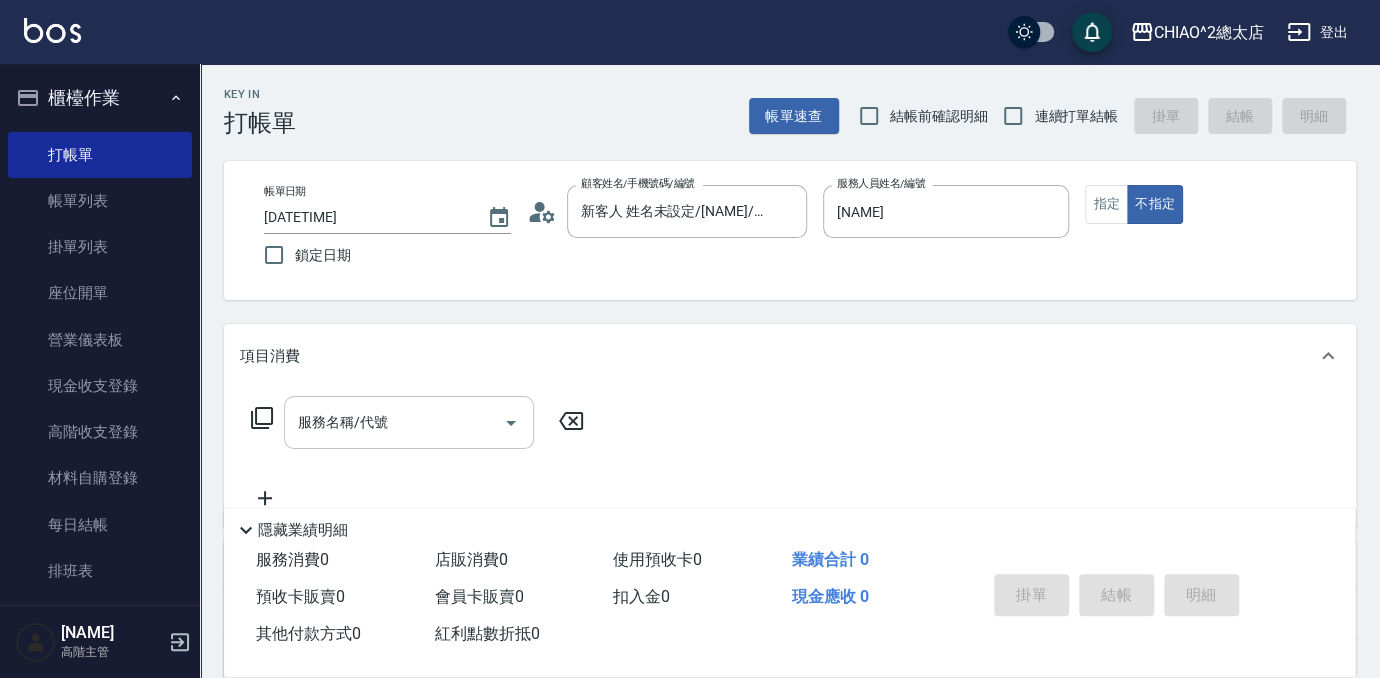click on "服務名稱/代號" at bounding box center (394, 422) 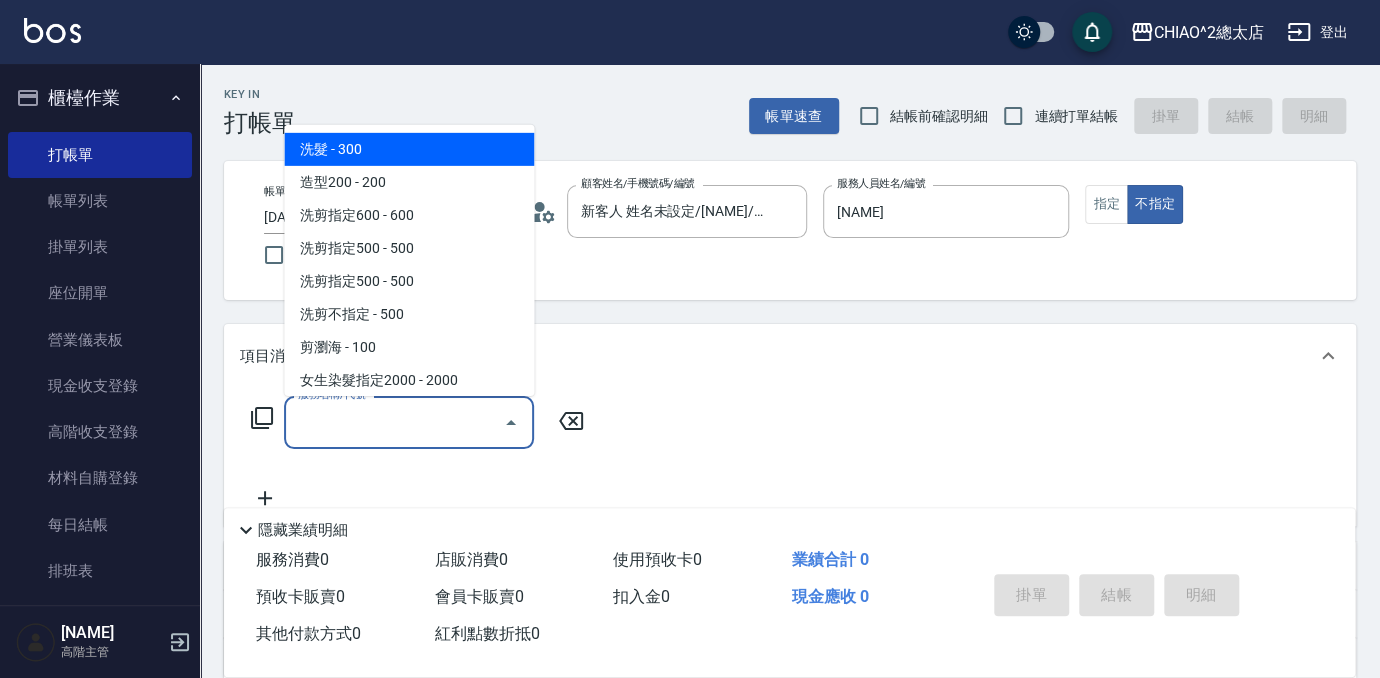 click on "洗髮 - 300" at bounding box center [409, 149] 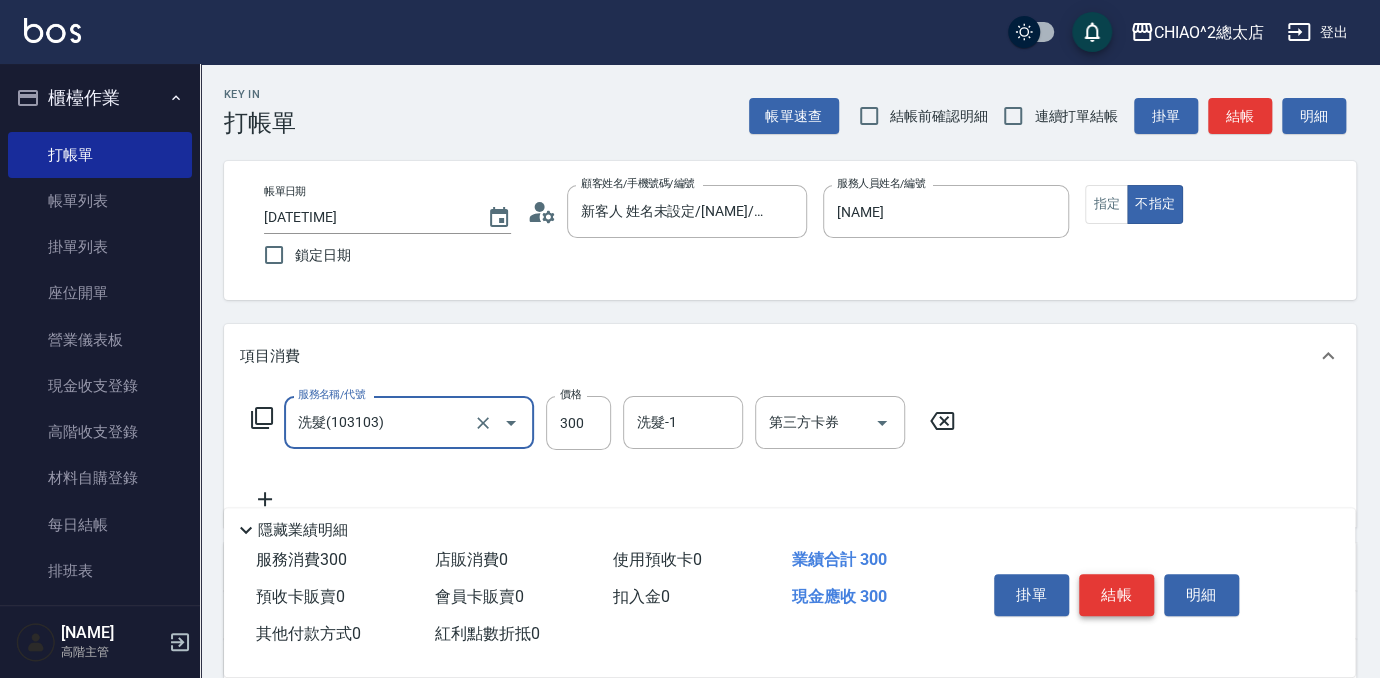 click on "結帳" at bounding box center (1116, 595) 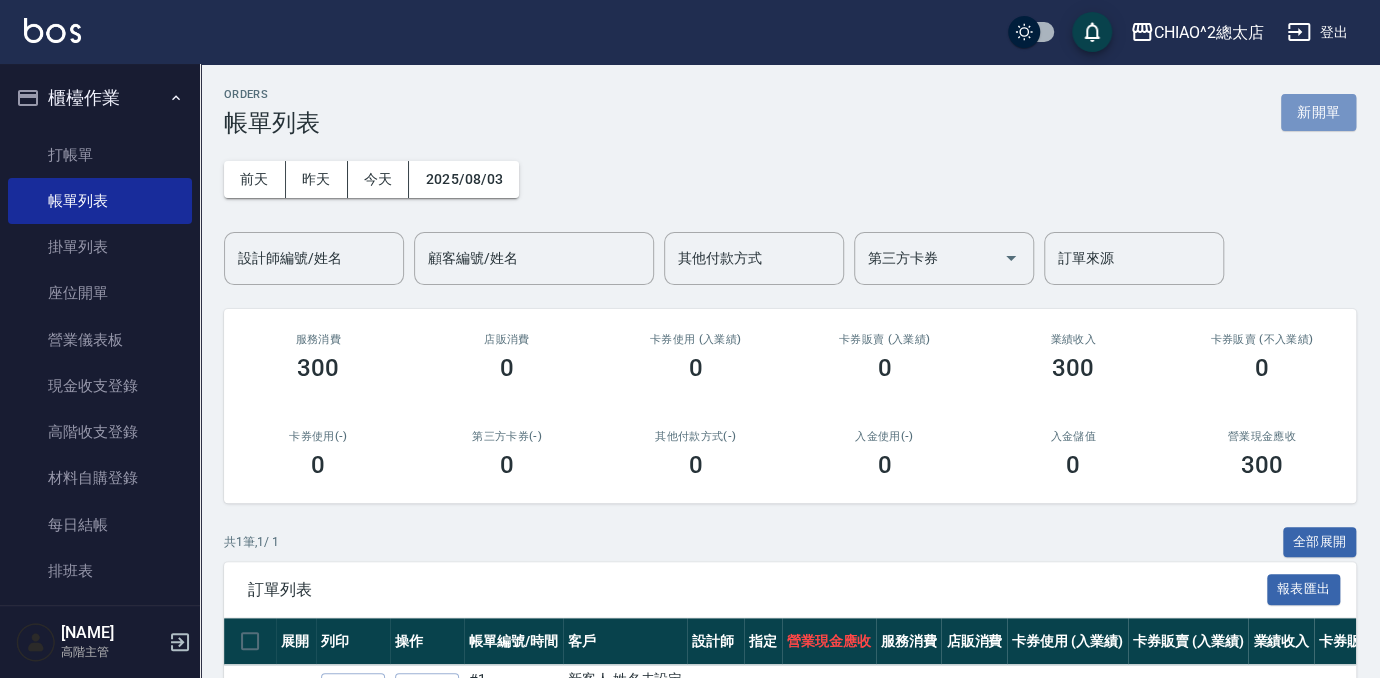 drag, startPoint x: 1325, startPoint y: 105, endPoint x: 1256, endPoint y: 155, distance: 85.2115 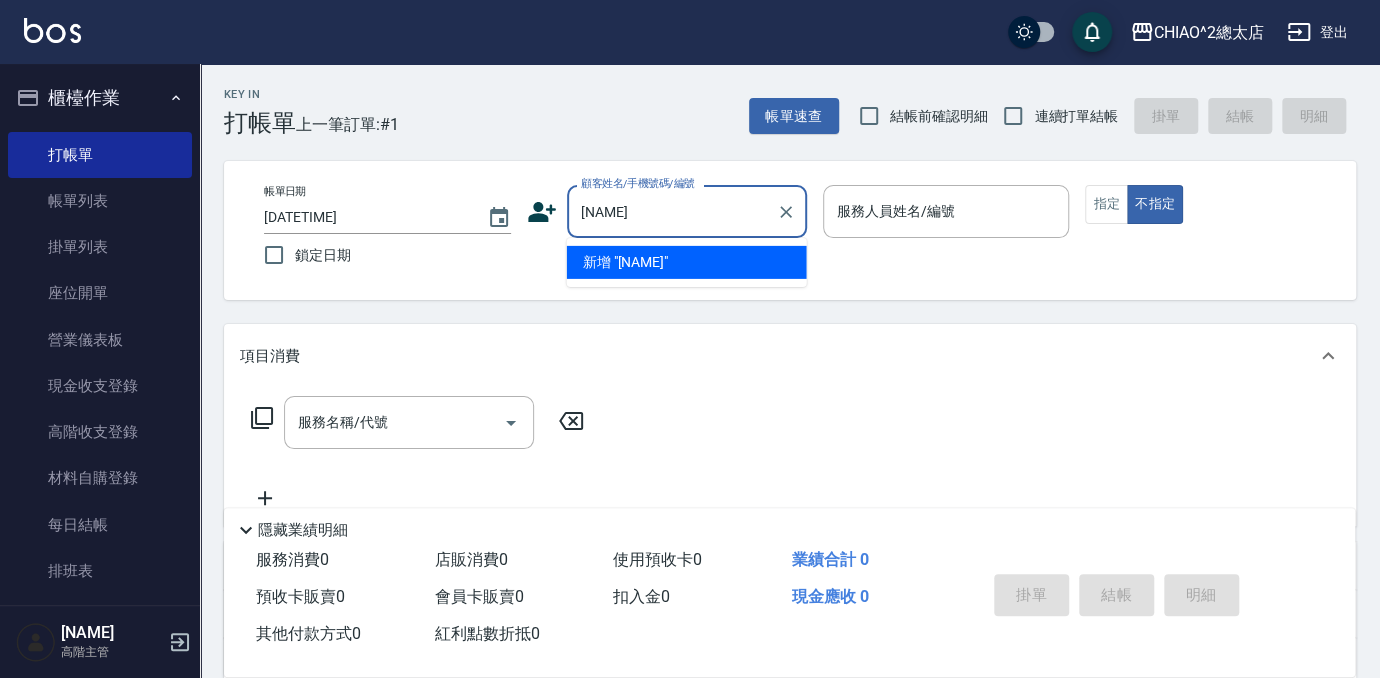 type on "[NAME]" 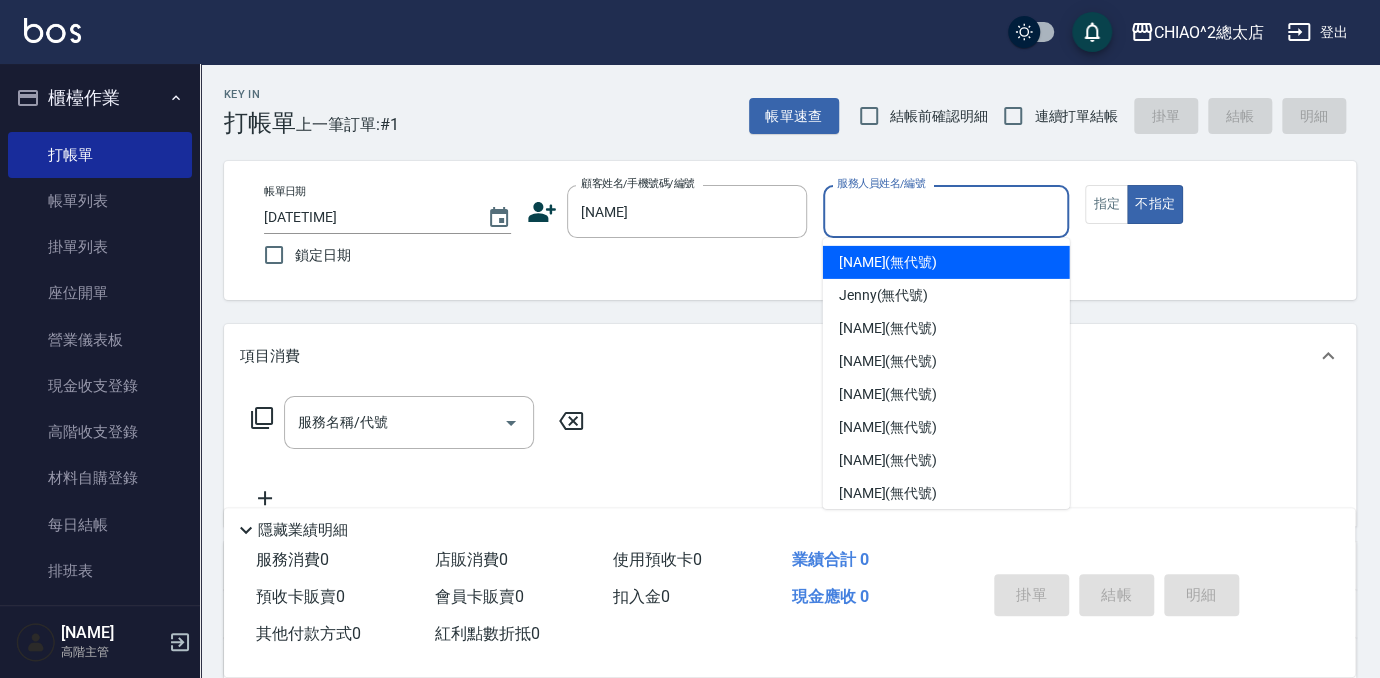 click on "服務人員姓名/編號" at bounding box center [946, 211] 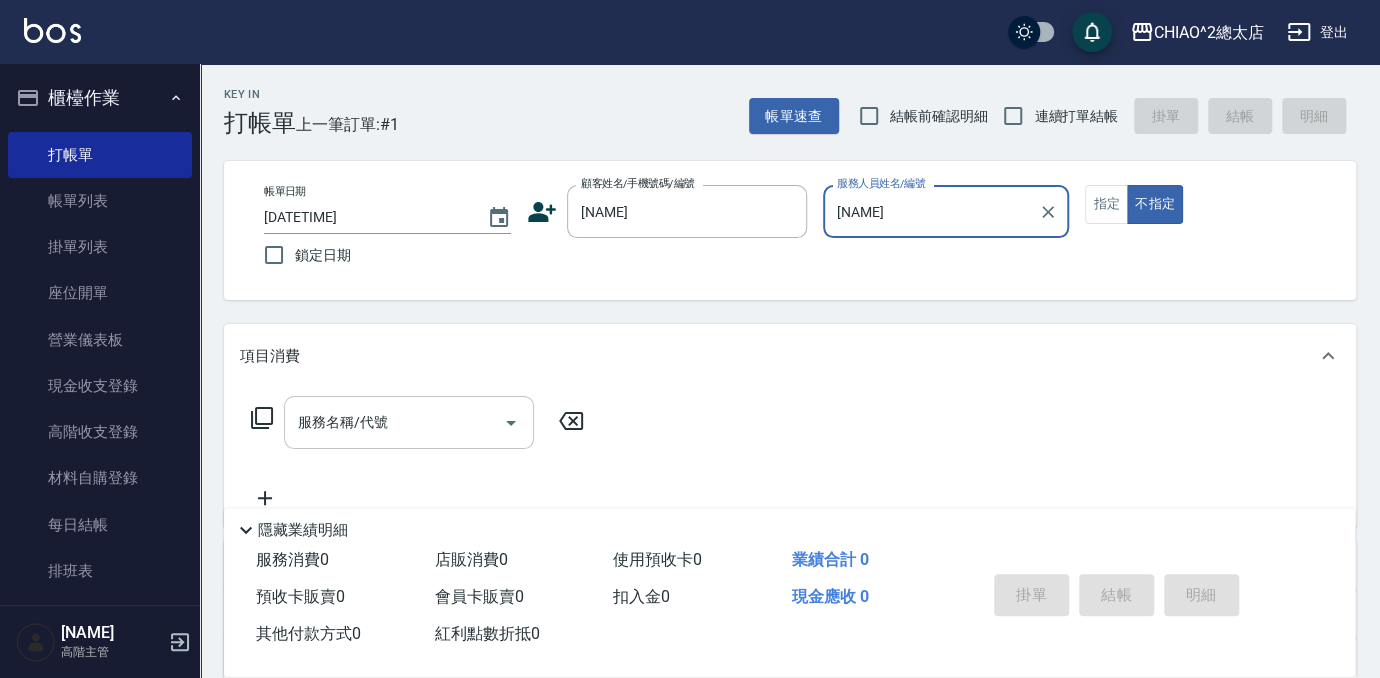click on "服務名稱/代號" at bounding box center (394, 422) 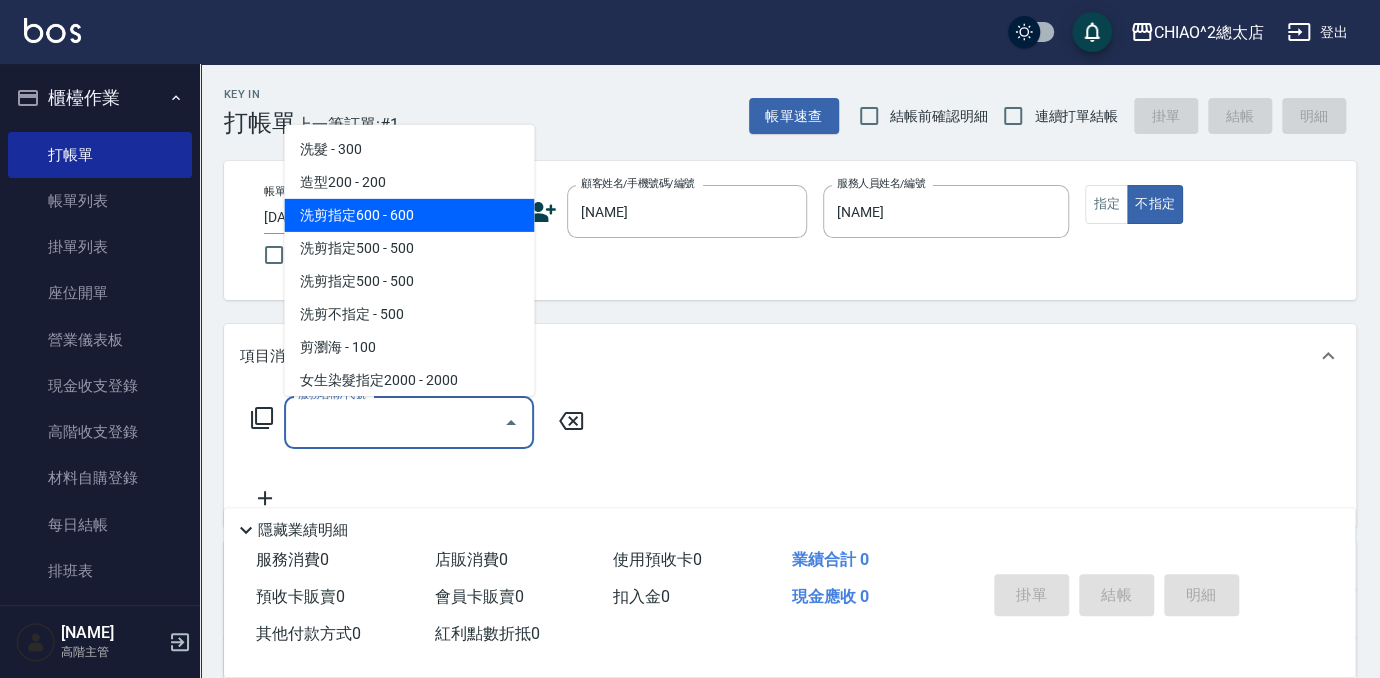 click on "洗剪指定600 - 600" at bounding box center (409, 215) 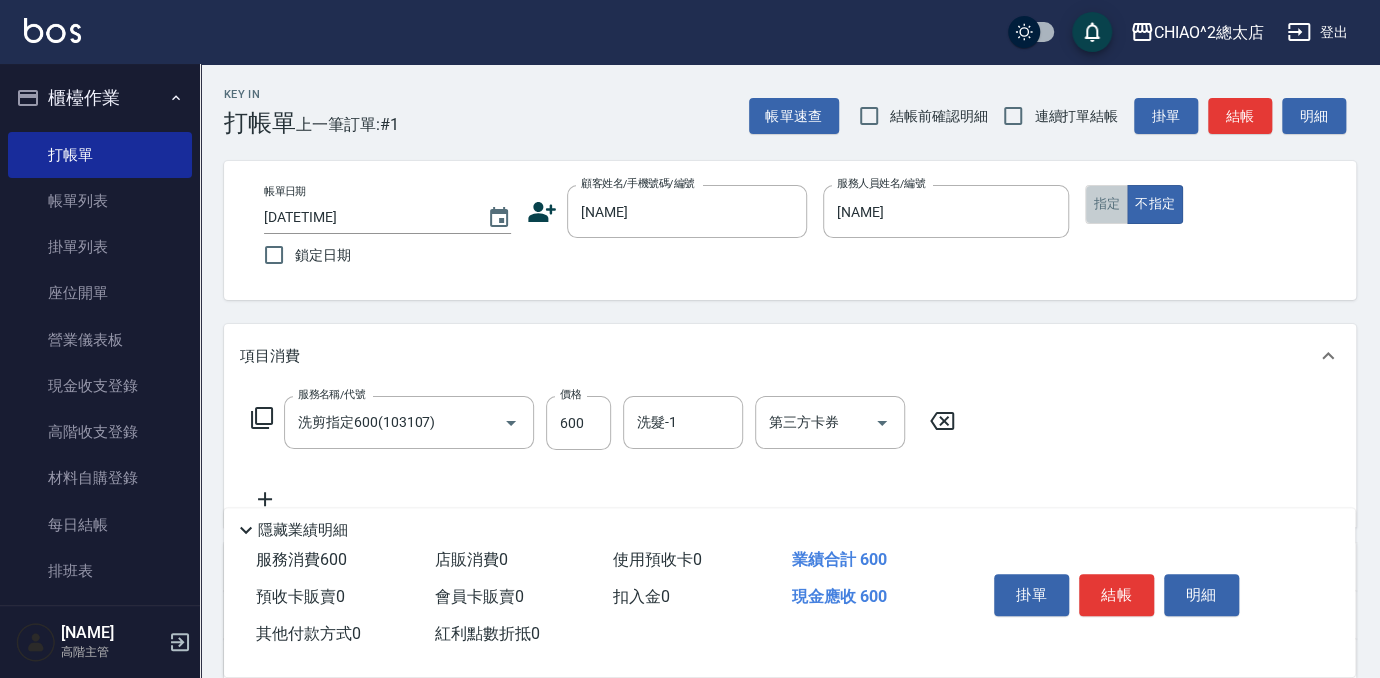 click on "指定" at bounding box center (1106, 204) 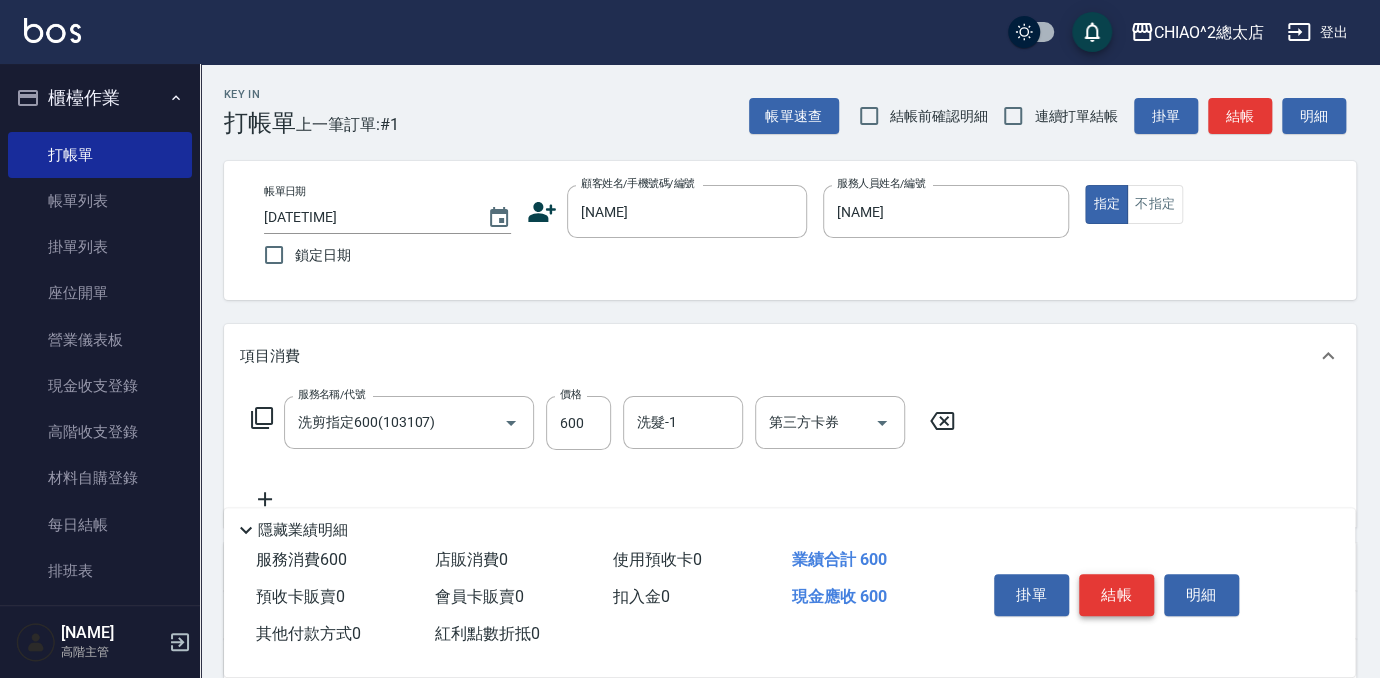 click on "結帳" at bounding box center (1116, 595) 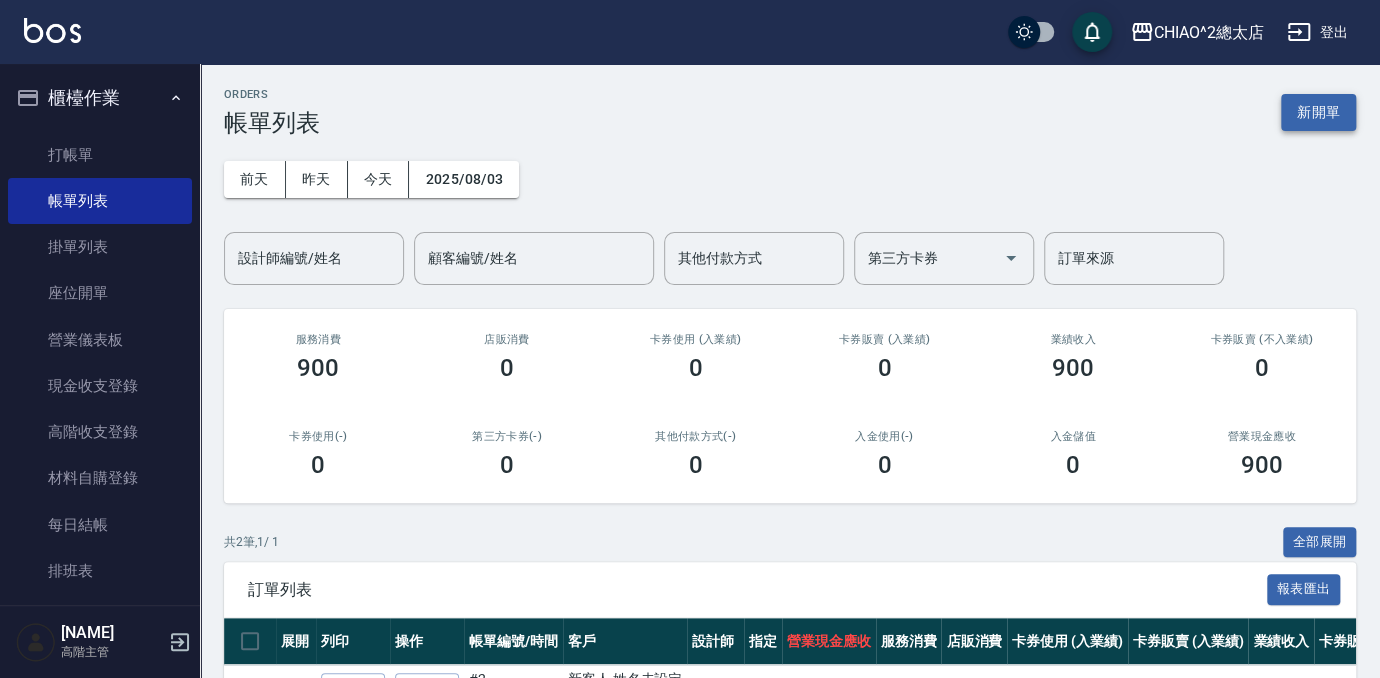 click on "新開單" at bounding box center [1318, 112] 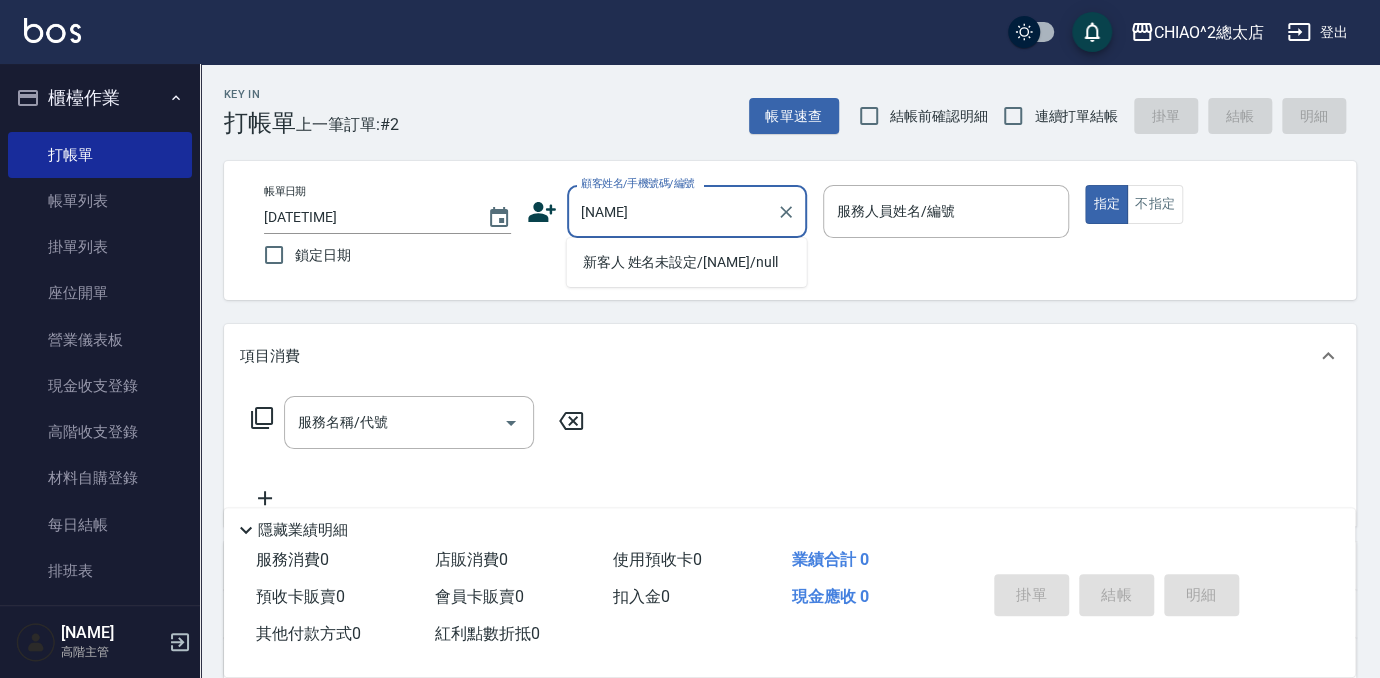 type on "新客人 姓名未設定/[NAME]/null" 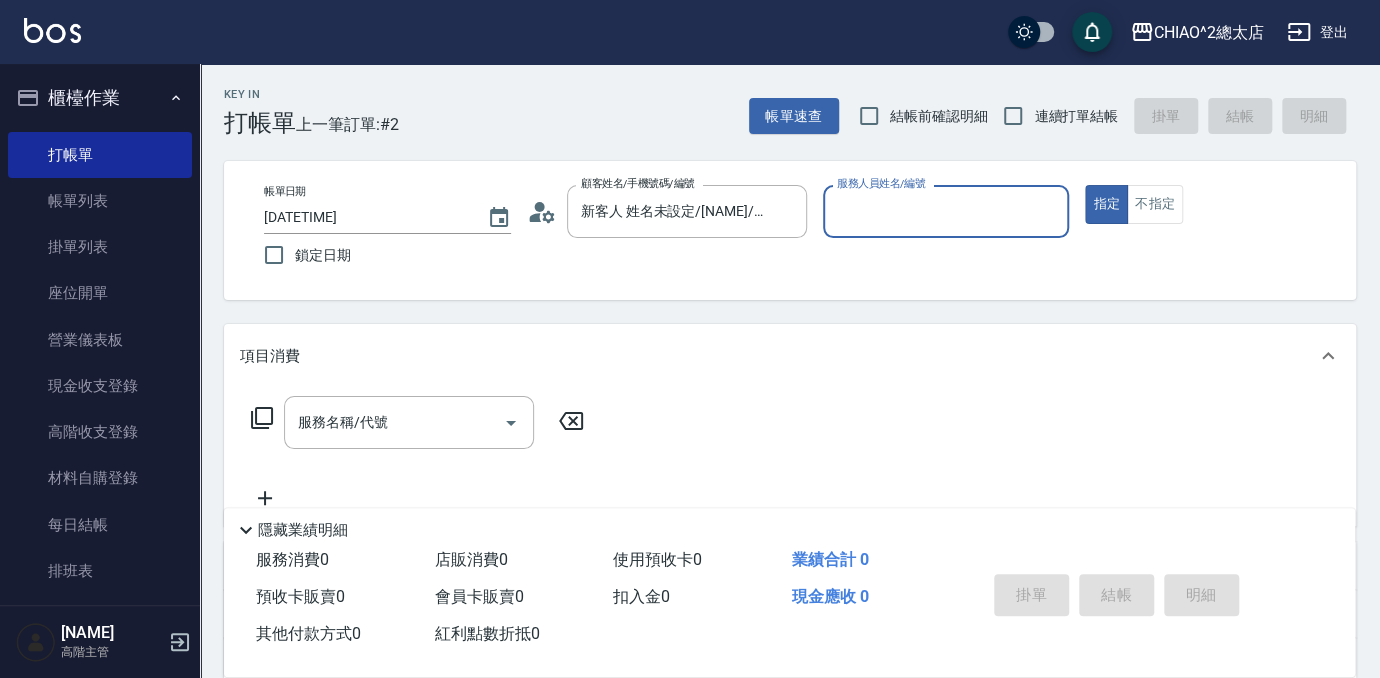 click on "服務人員姓名/編號" at bounding box center [946, 211] 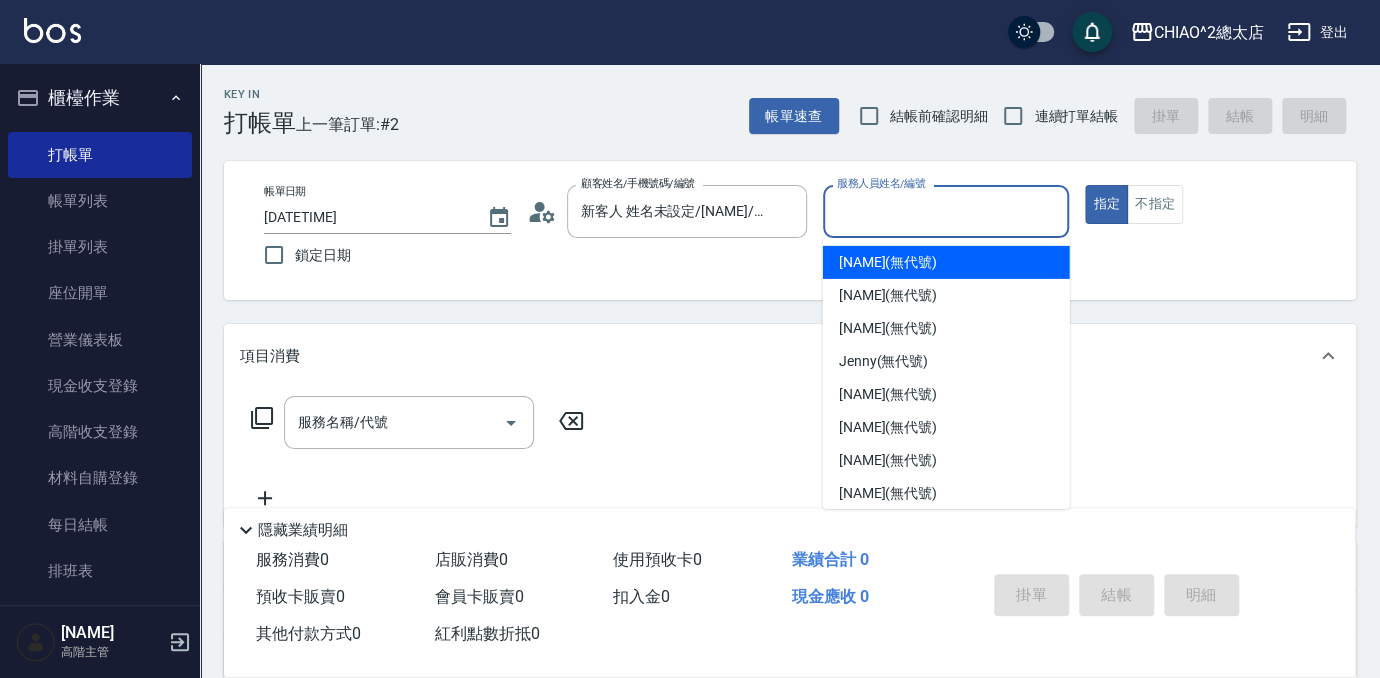 click on "[NAME]" at bounding box center [946, 262] 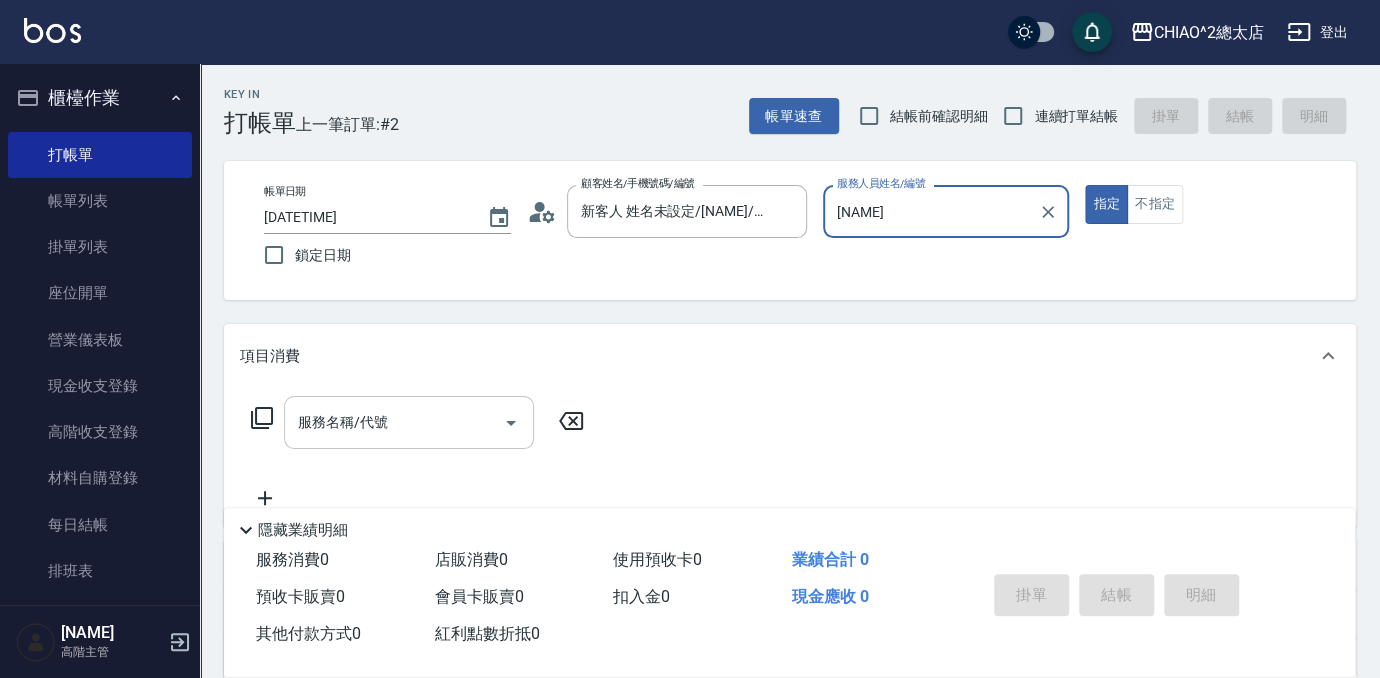 click on "服務名稱/代號" at bounding box center (394, 422) 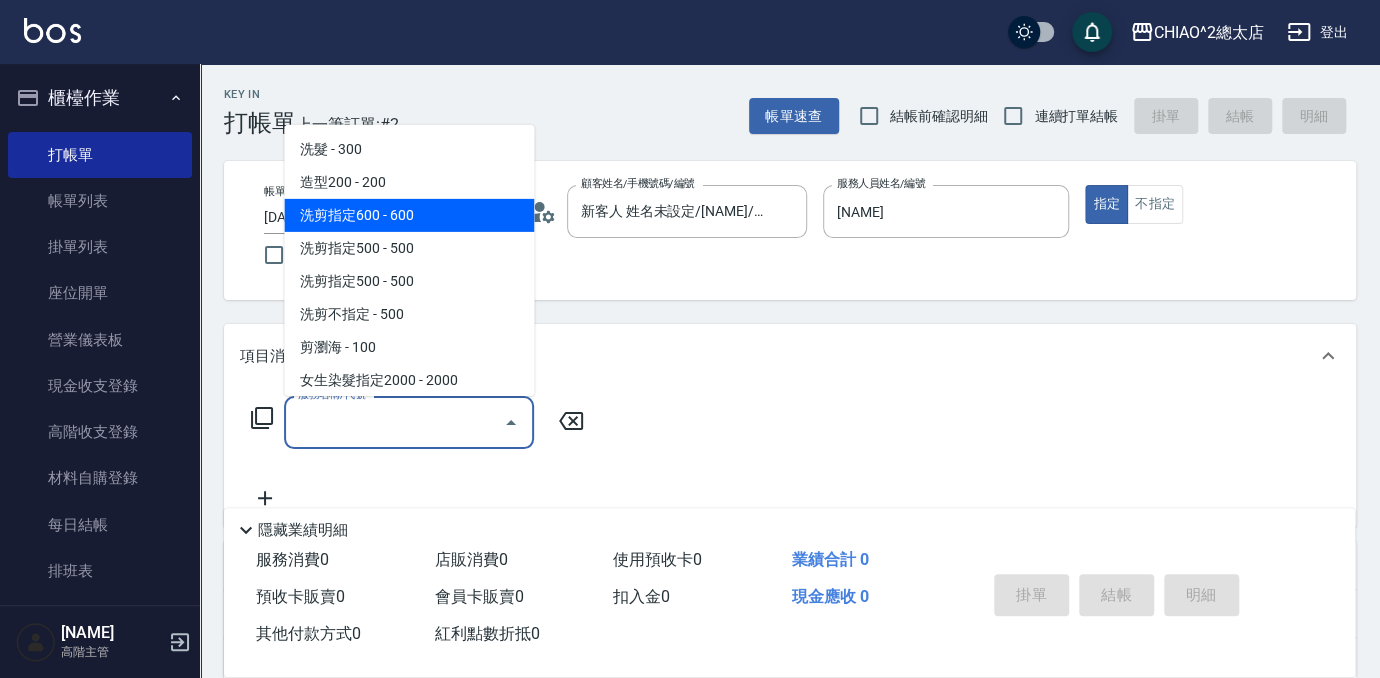 click on "洗剪指定600 - 600" at bounding box center (409, 215) 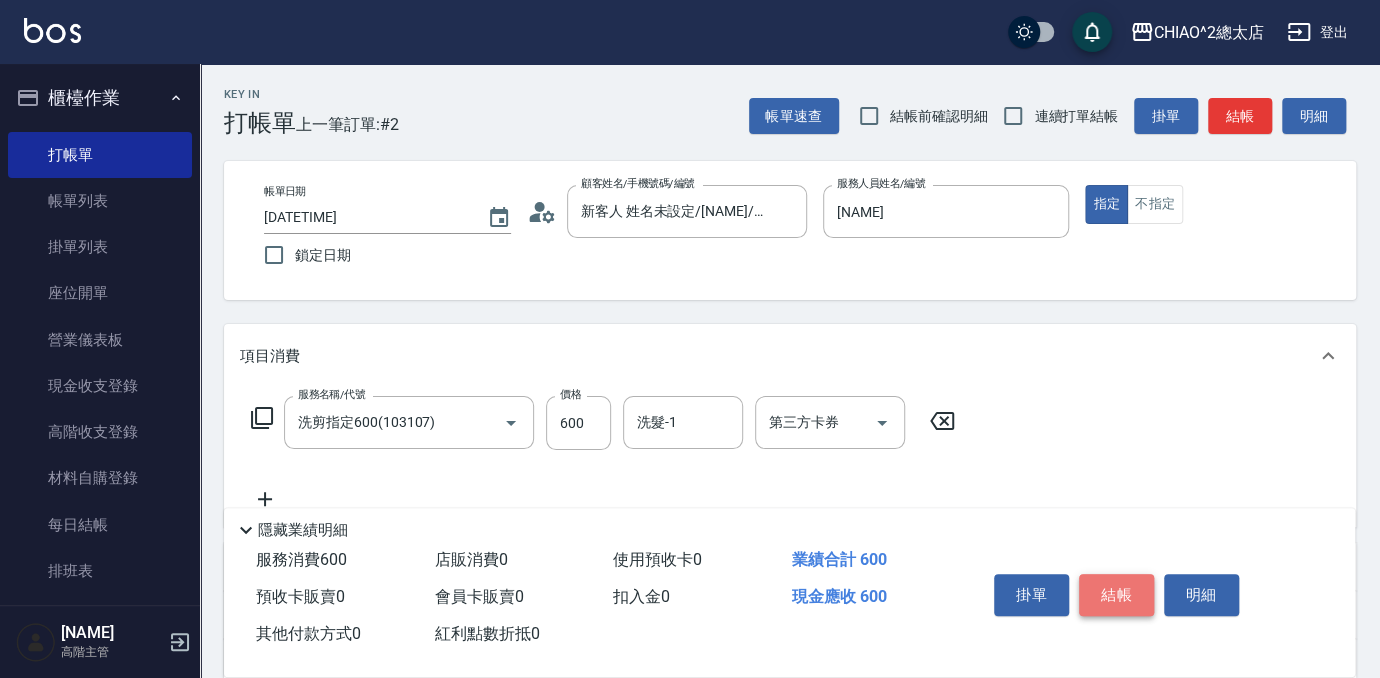 click on "結帳" at bounding box center (1116, 595) 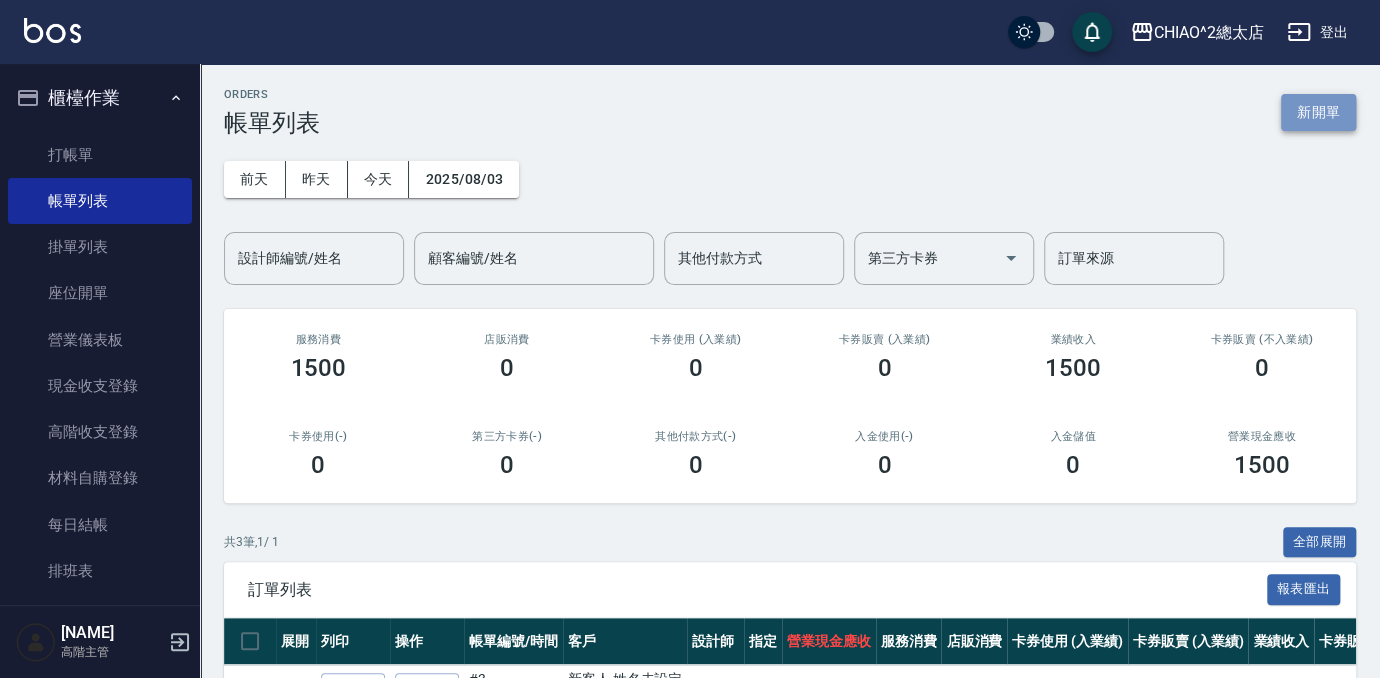 click on "新開單" at bounding box center [1318, 112] 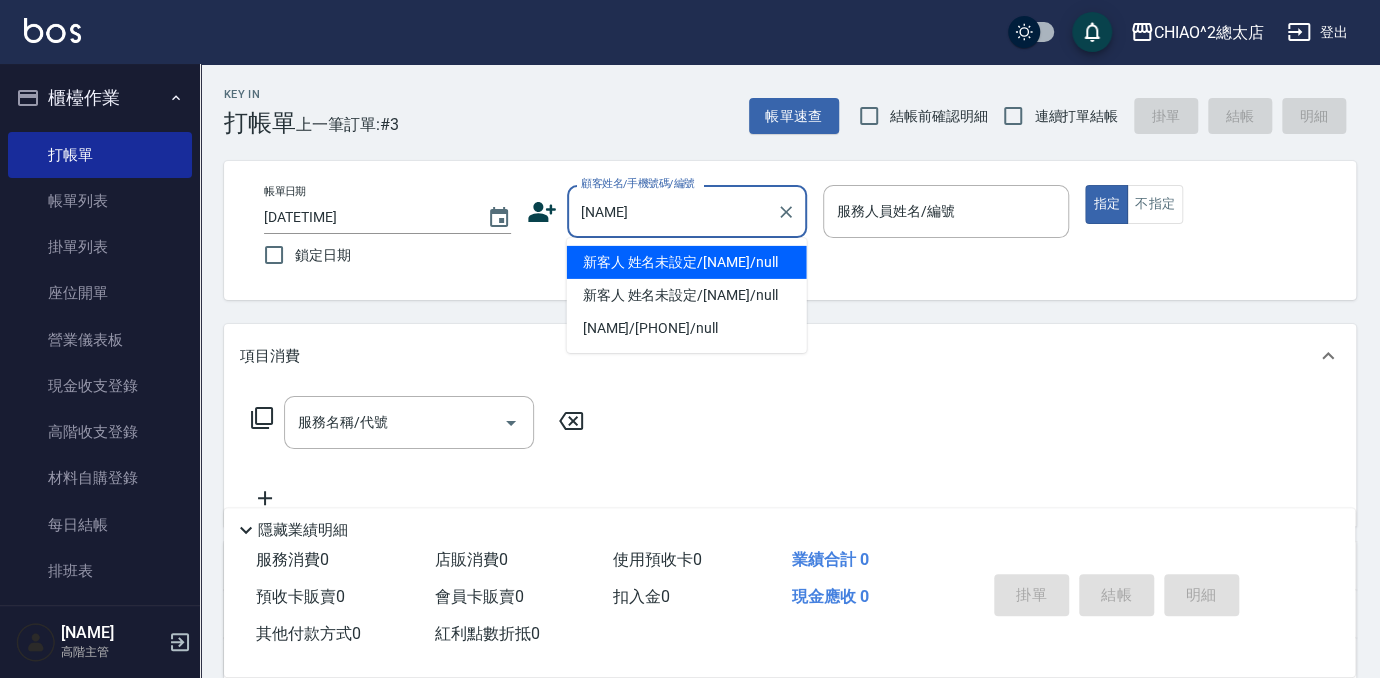 type on "新客人 姓名未設定/[NAME]/null" 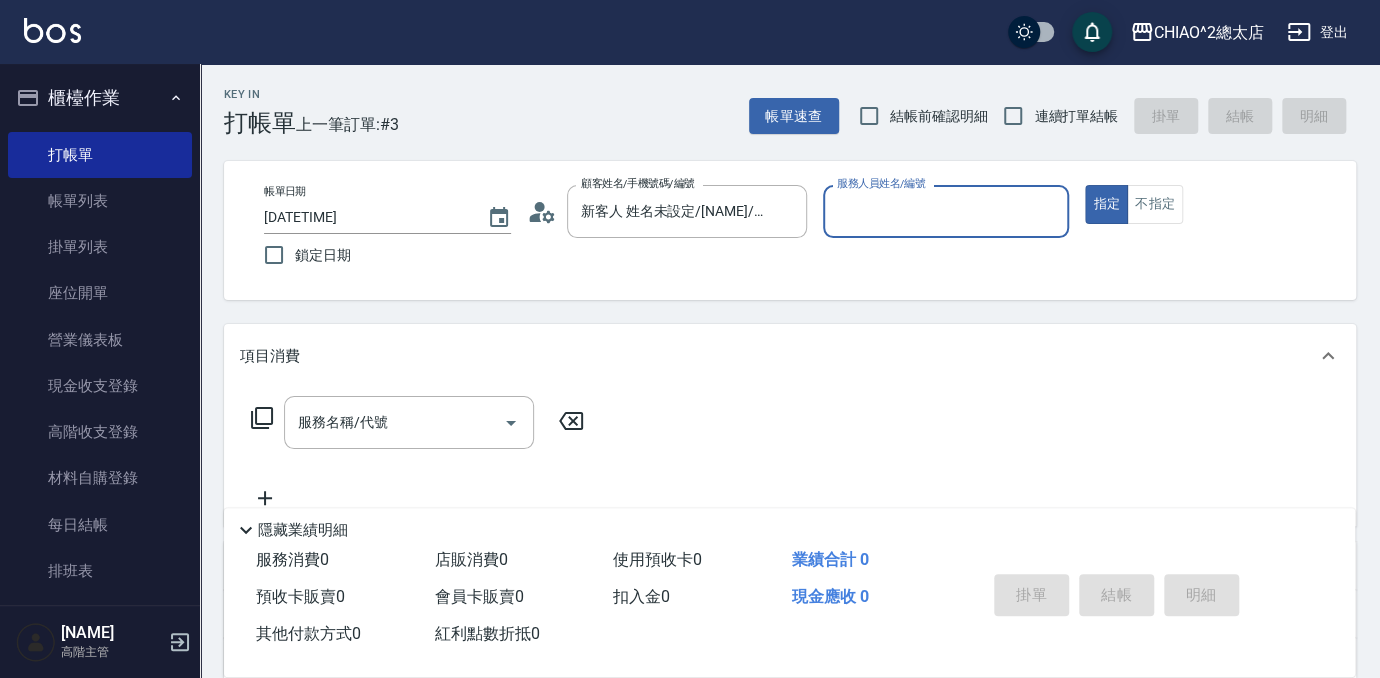 click on "服務人員姓名/編號" at bounding box center (946, 211) 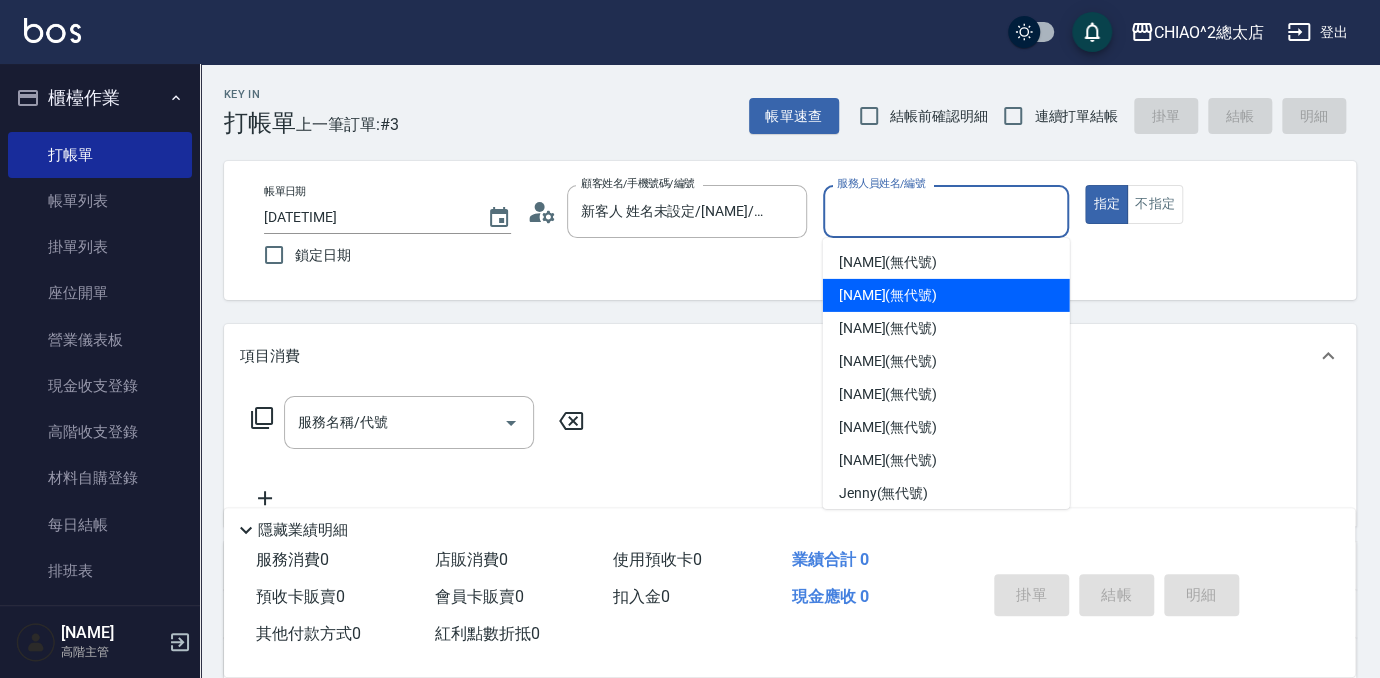 click on "[NAME]" at bounding box center [946, 295] 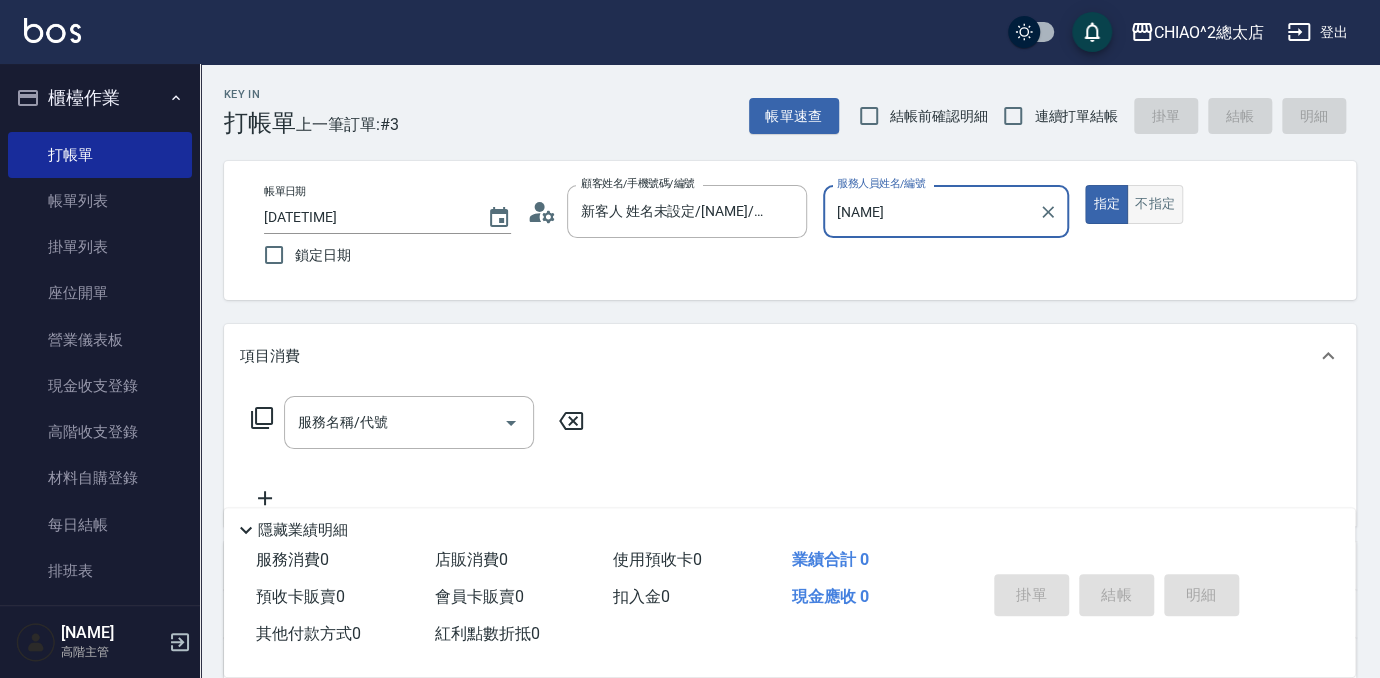 drag, startPoint x: 1155, startPoint y: 177, endPoint x: 1149, endPoint y: 189, distance: 13.416408 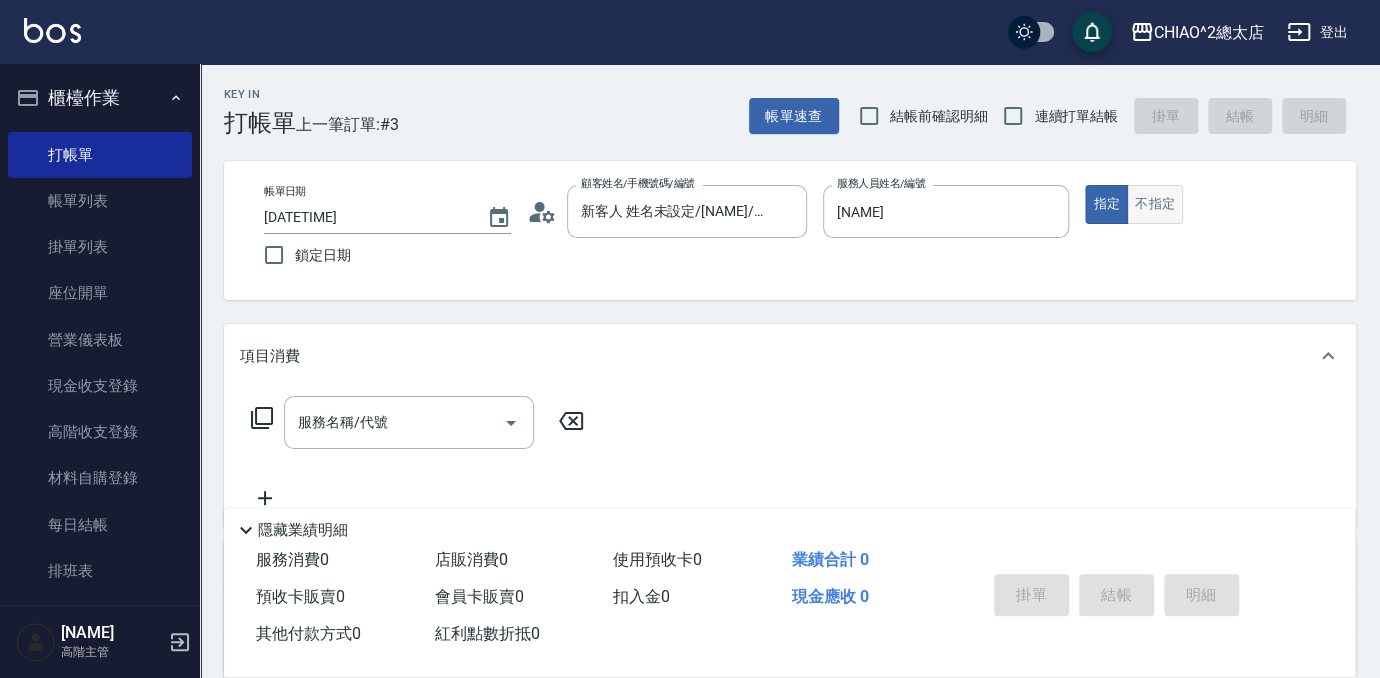 click on "不指定" at bounding box center [1155, 204] 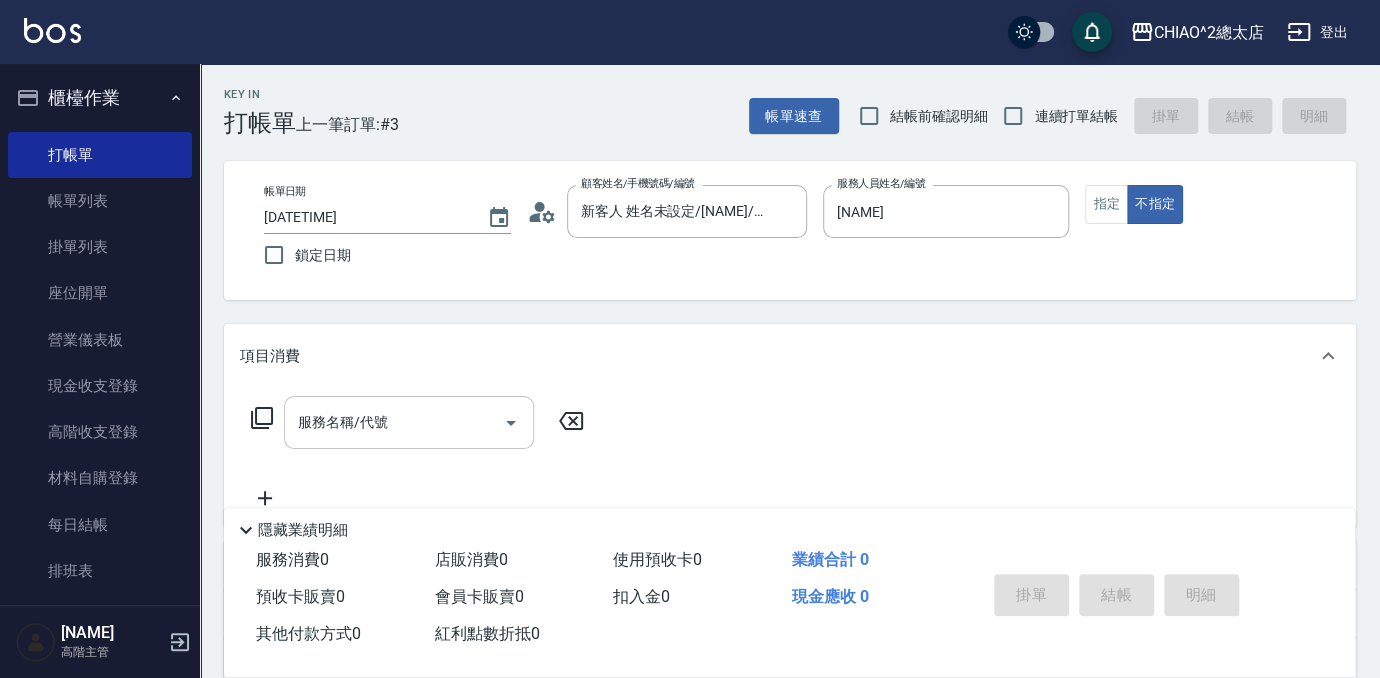 click on "服務名稱/代號" at bounding box center (394, 422) 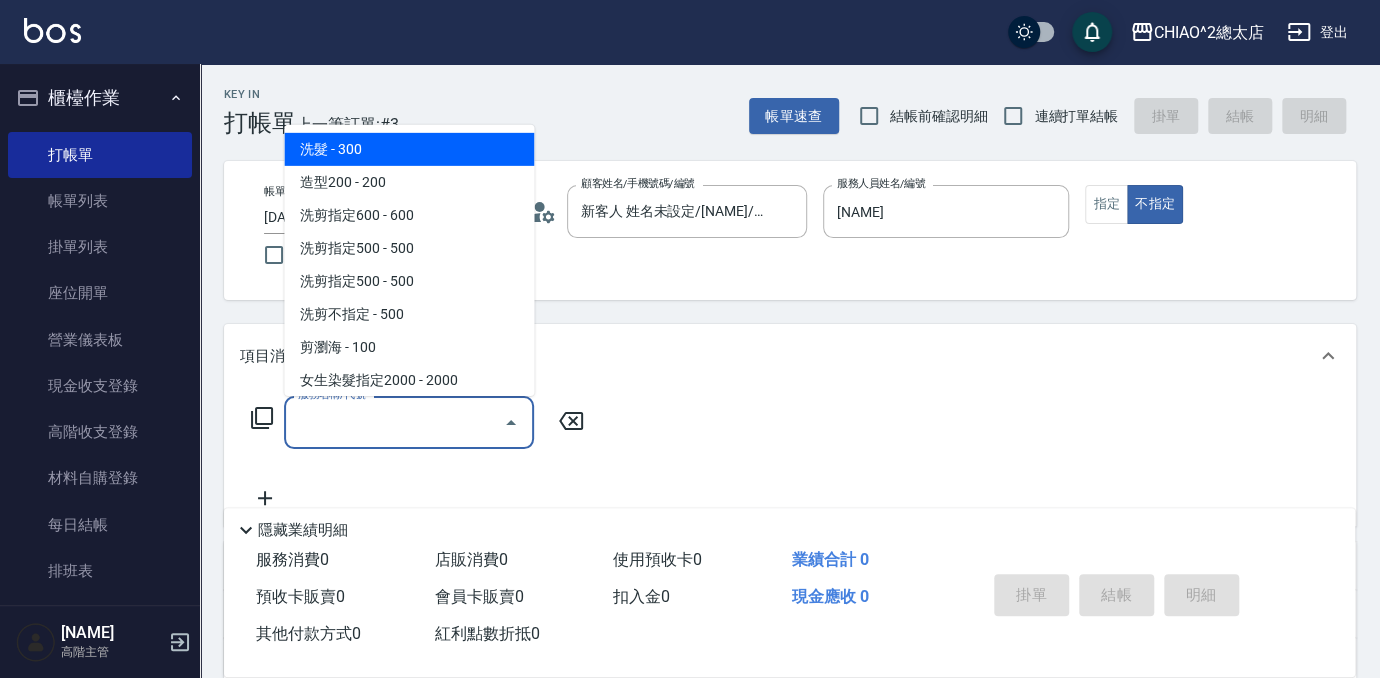 click on "洗髮 - 300" at bounding box center (409, 149) 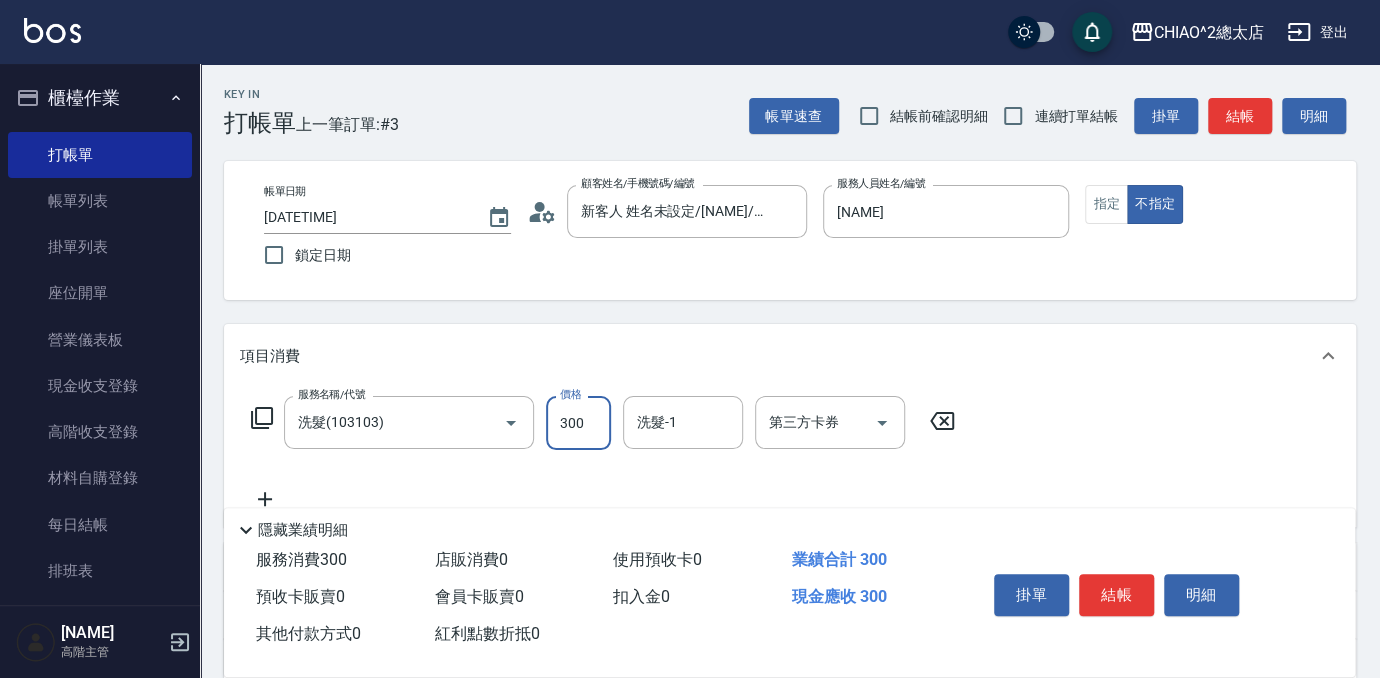 click on "300" at bounding box center [578, 423] 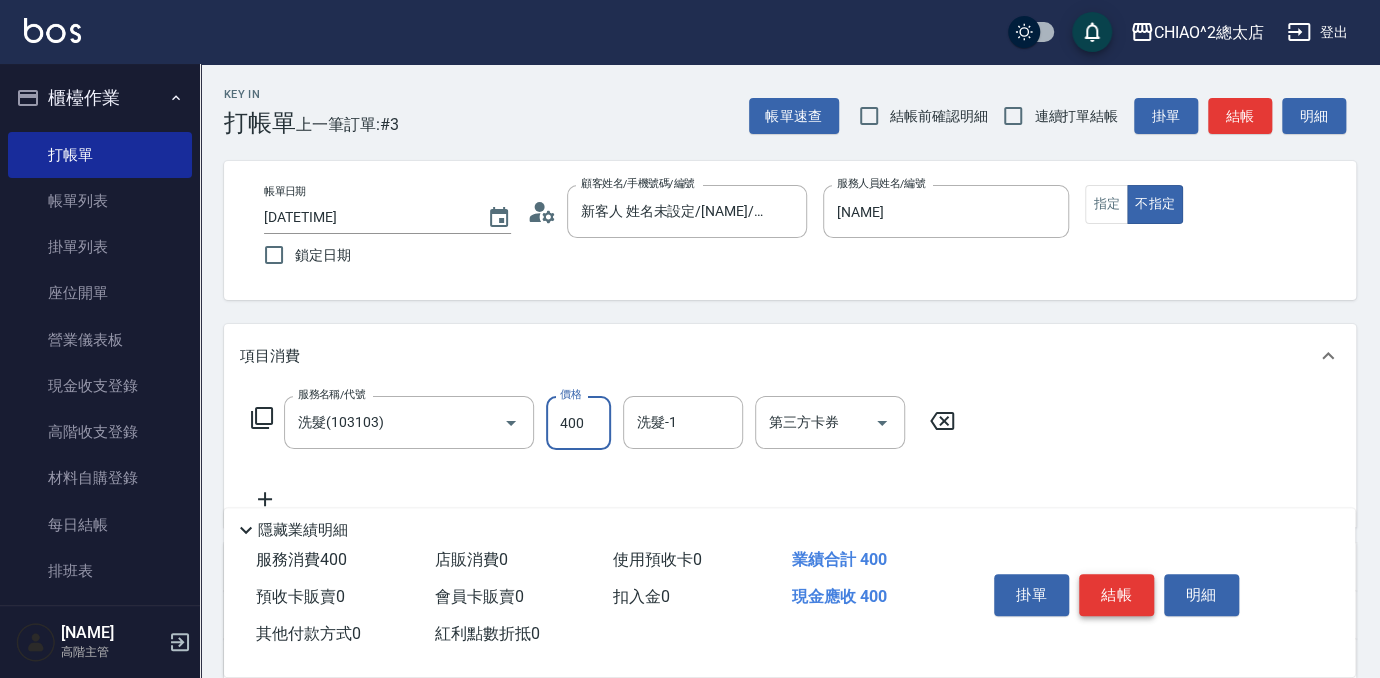 type on "400" 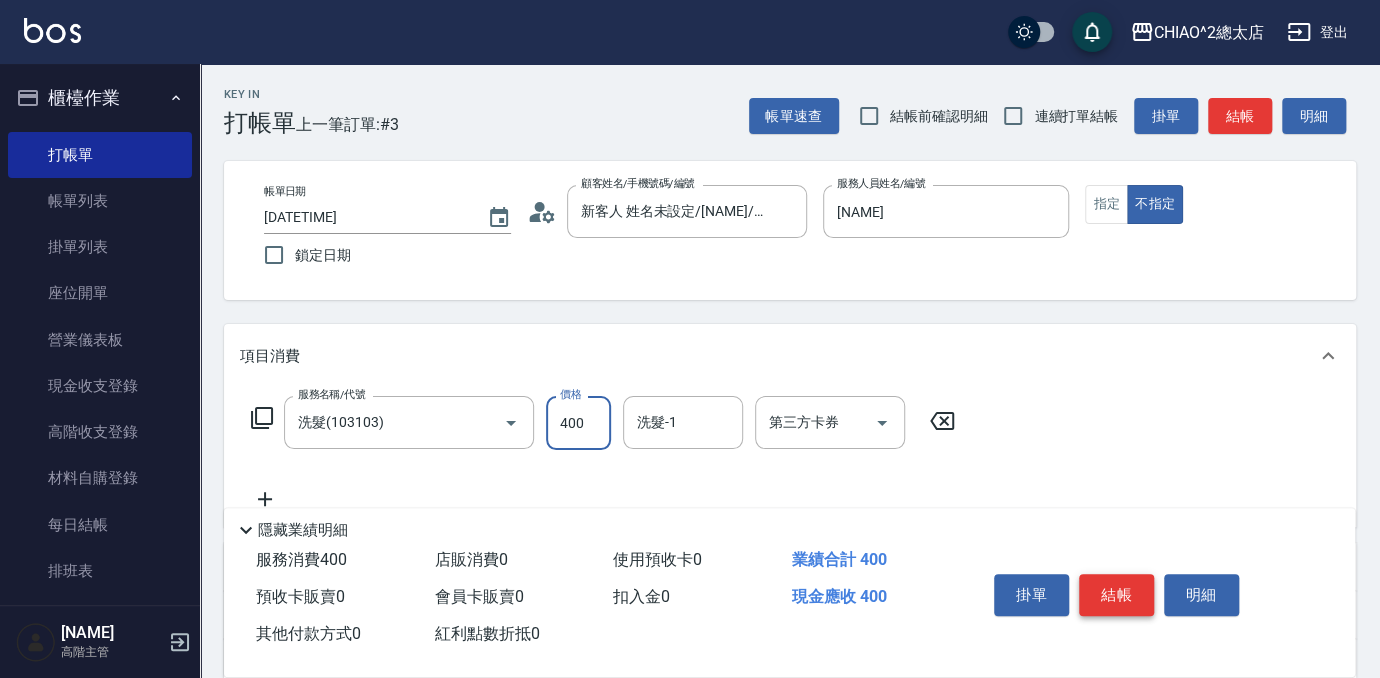 click on "結帳" at bounding box center (1116, 595) 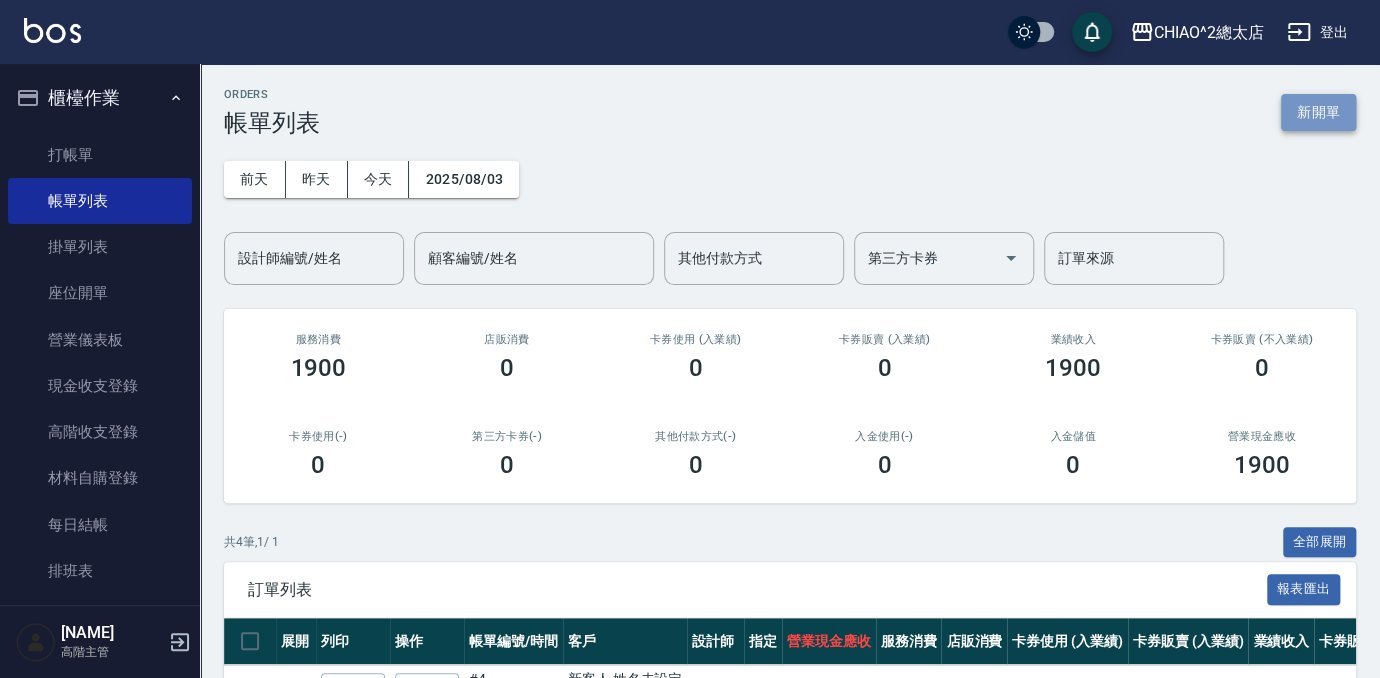 click on "新開單" at bounding box center [1318, 112] 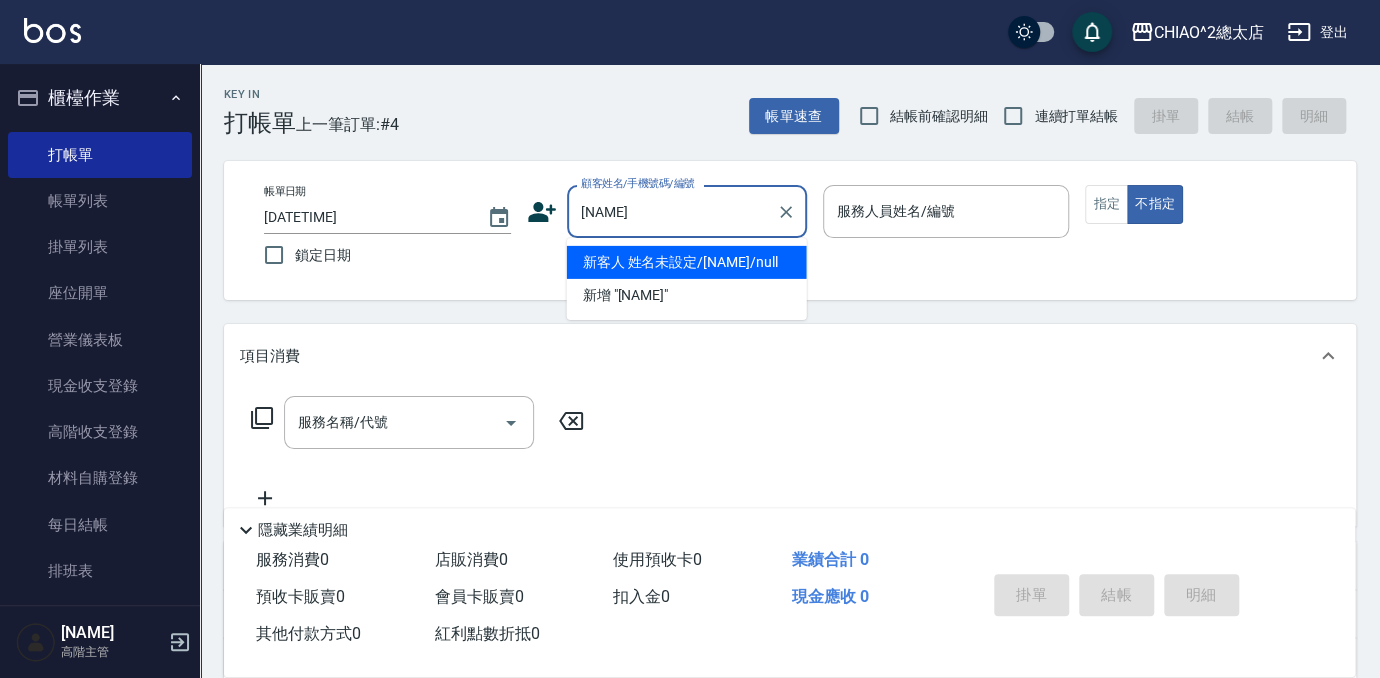 type on "v" 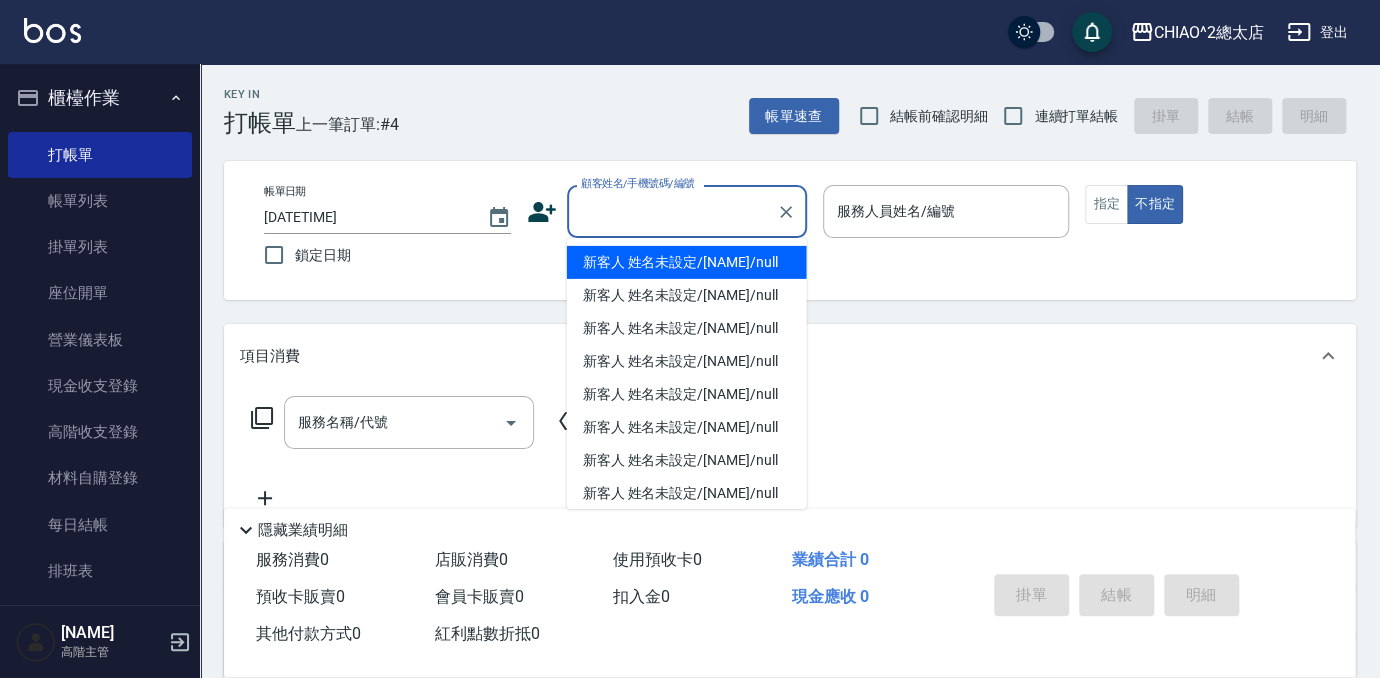 type on "v" 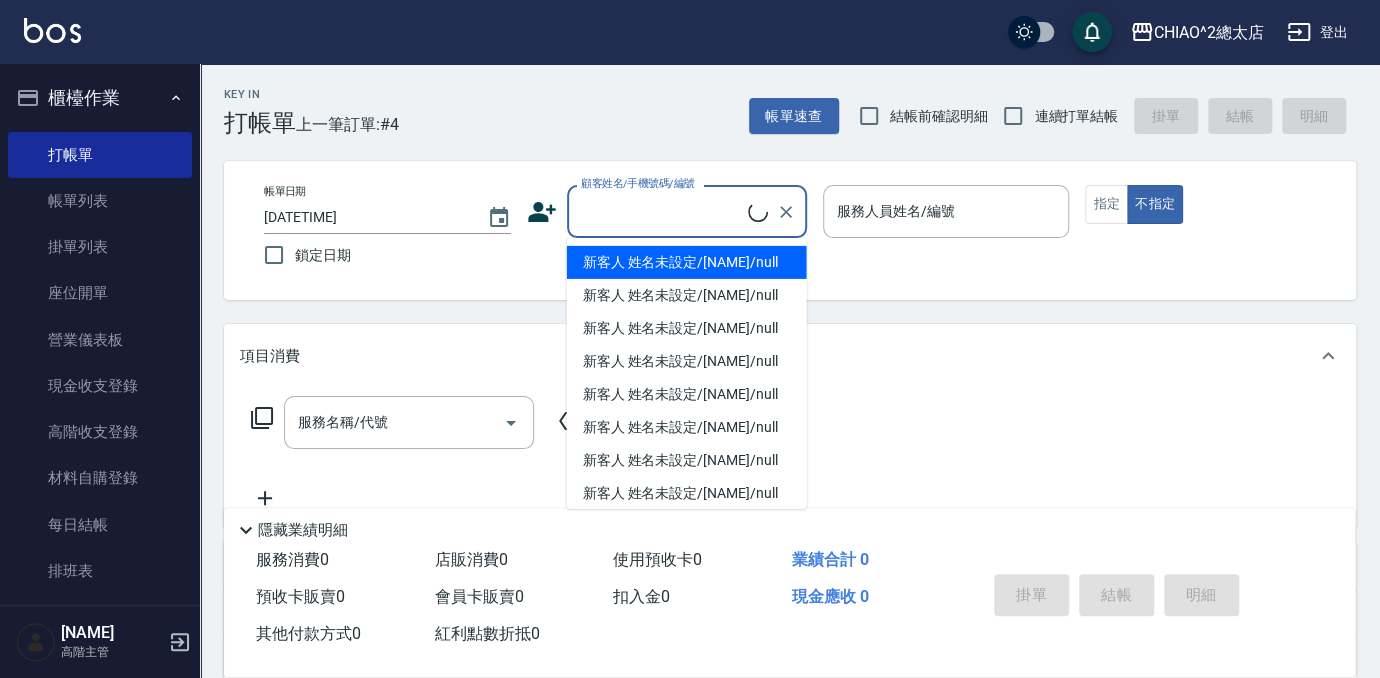 type on "ㄒ" 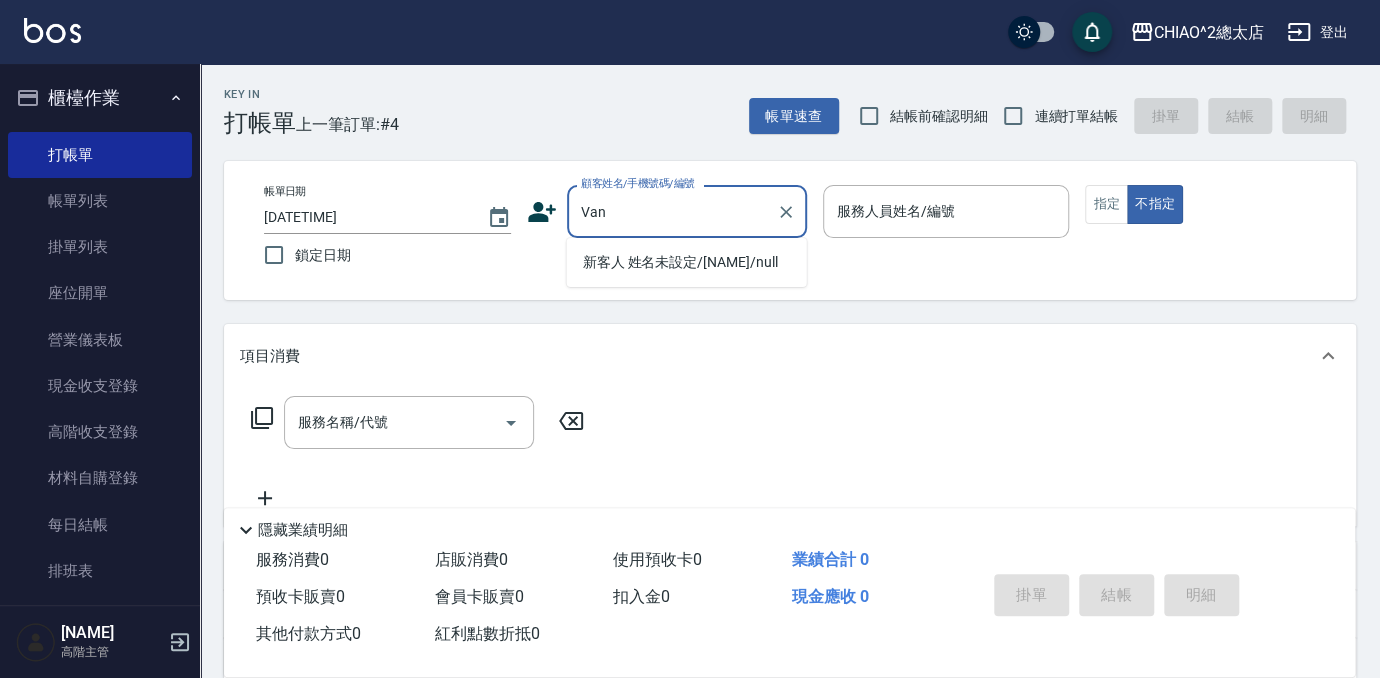 click on "新客人 姓名未設定/[NAME]/null" at bounding box center (687, 262) 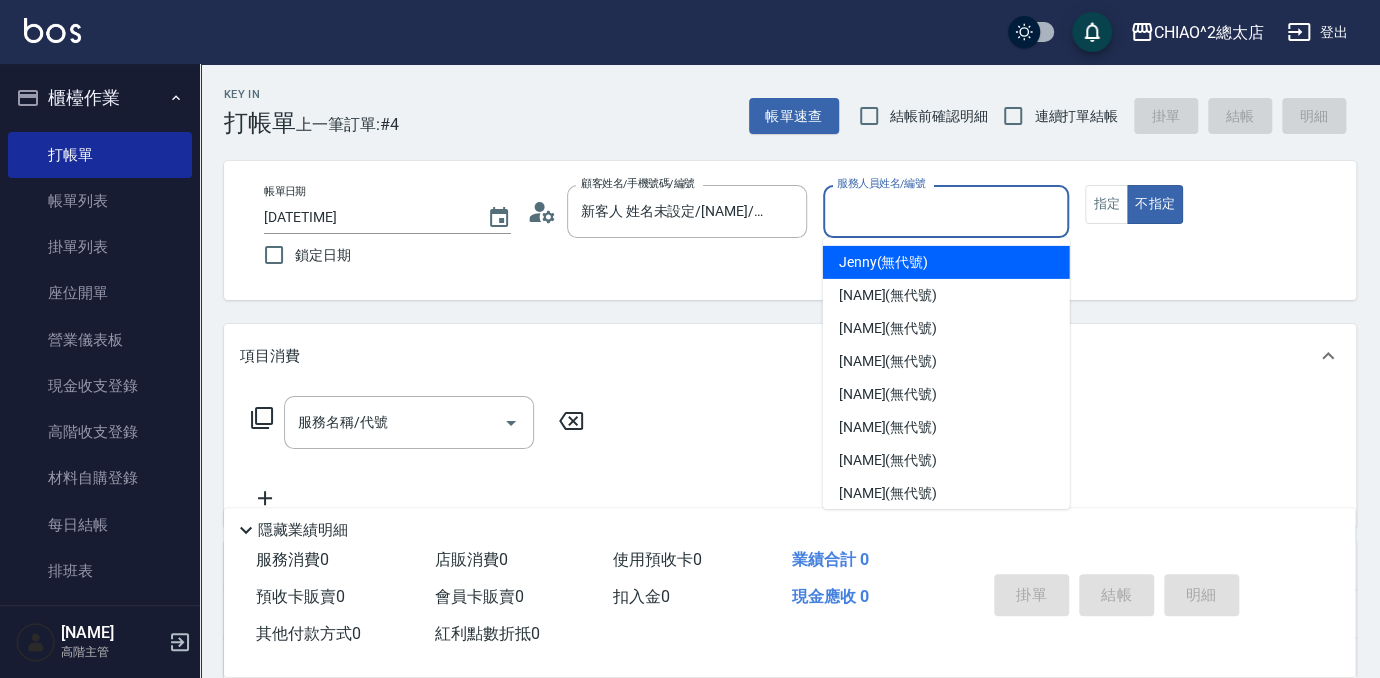 click on "服務人員姓名/編號" at bounding box center [946, 211] 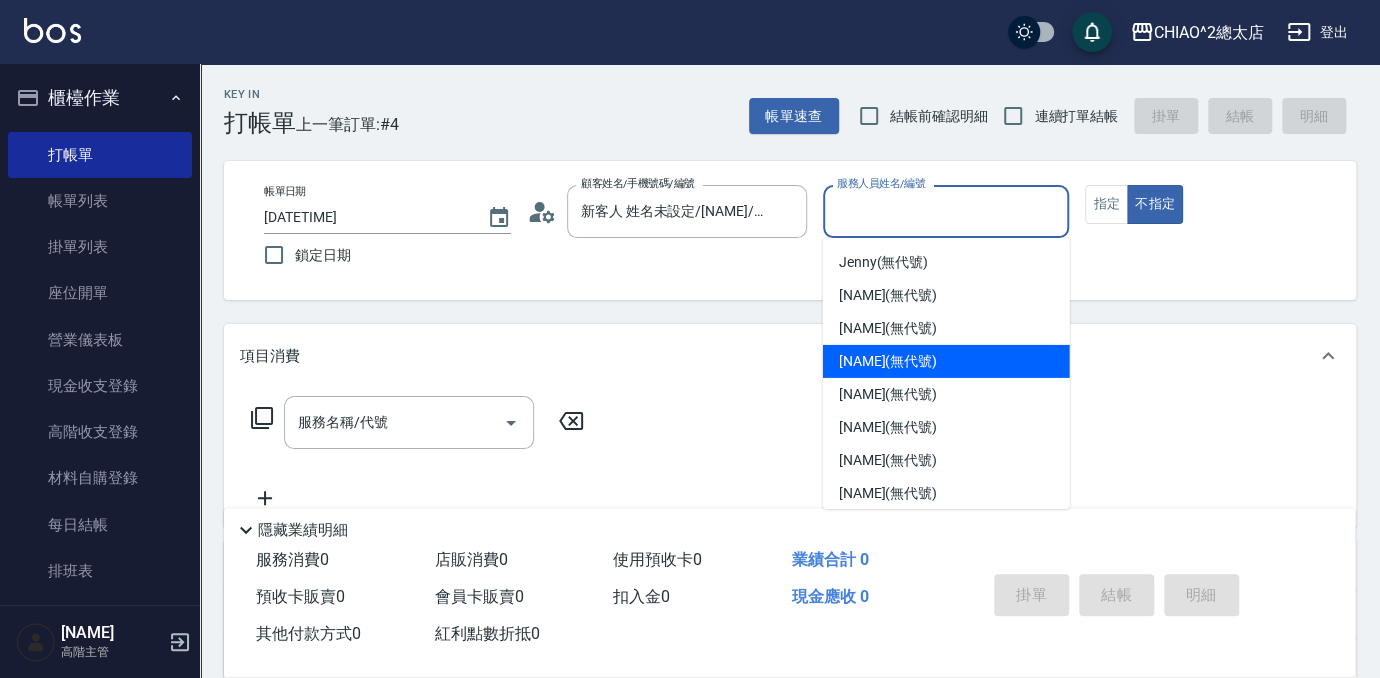click on "[NAME]" at bounding box center [946, 361] 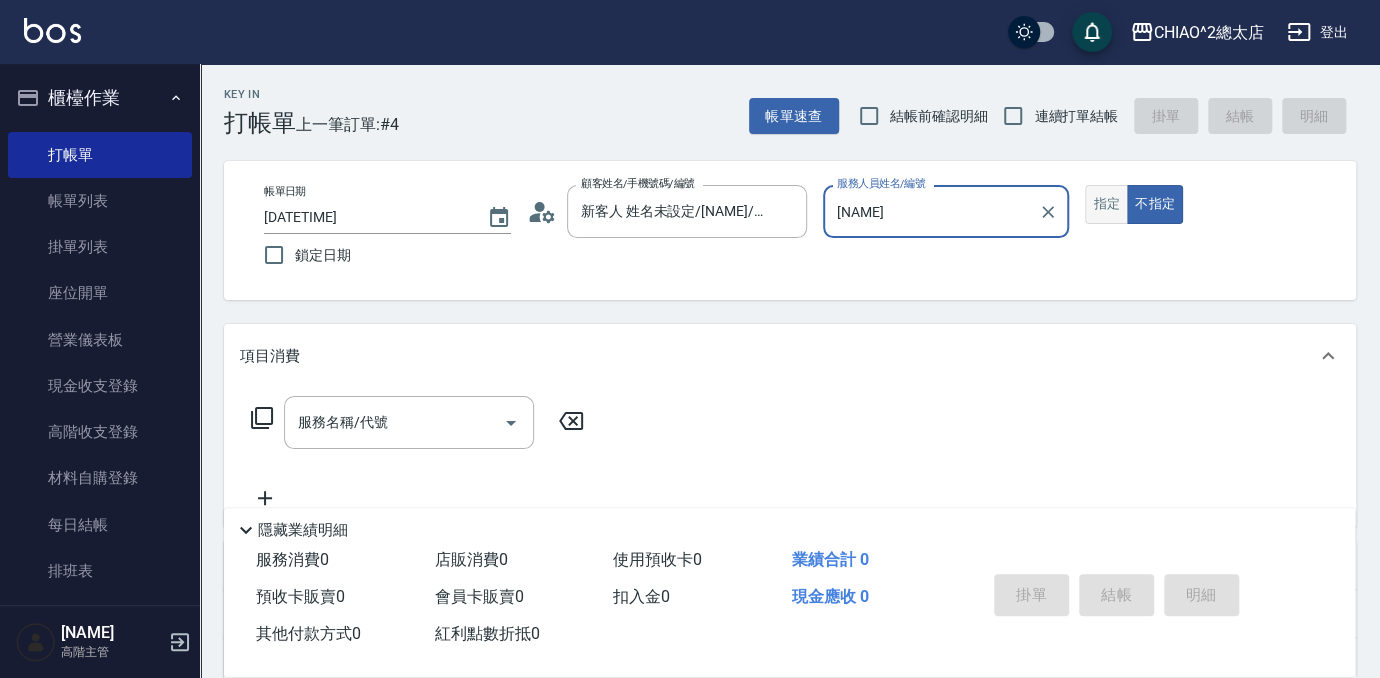 click on "指定" at bounding box center [1106, 204] 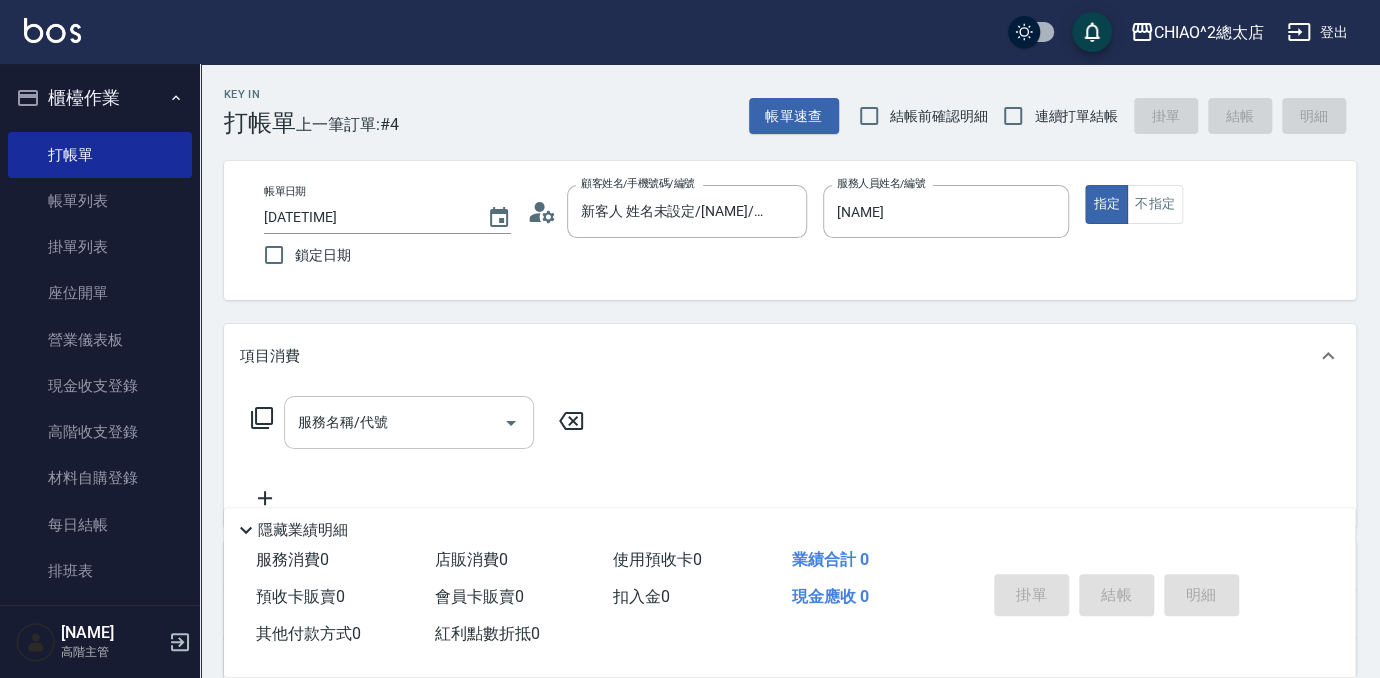 click on "服務名稱/代號" at bounding box center (394, 422) 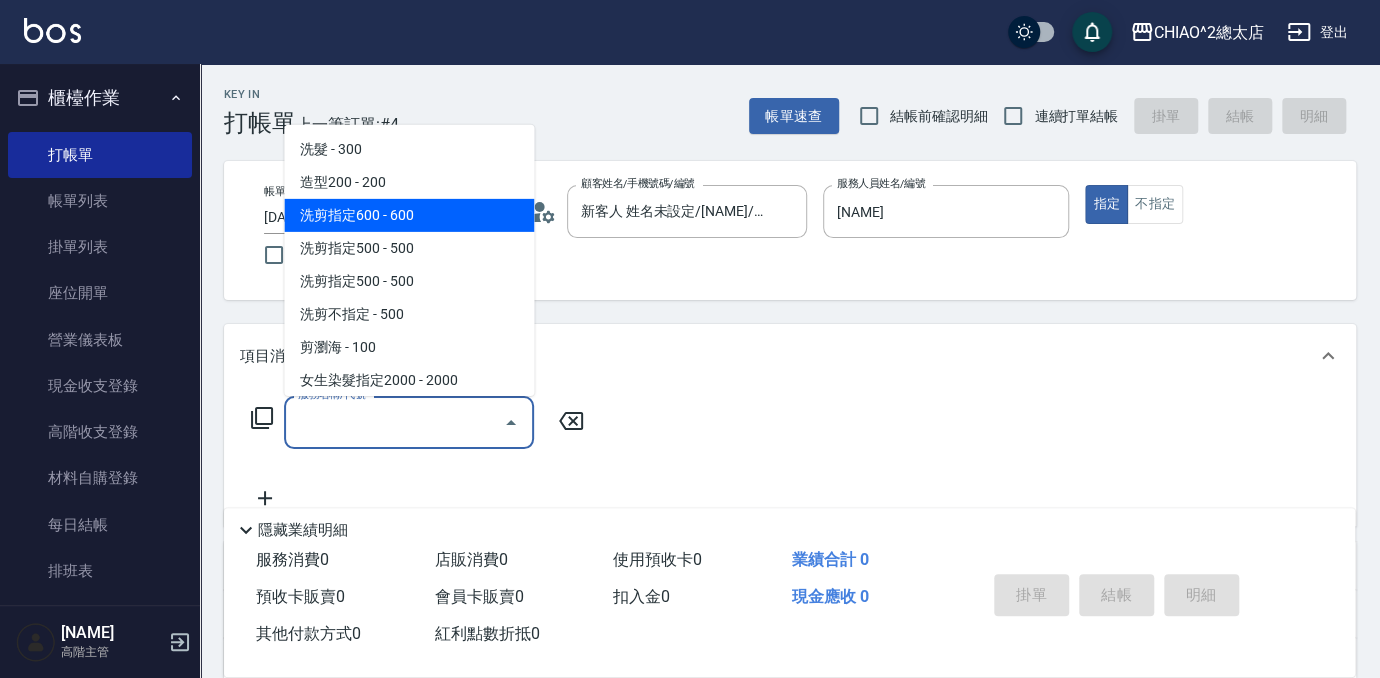 drag, startPoint x: 425, startPoint y: 214, endPoint x: 475, endPoint y: 296, distance: 96.04166 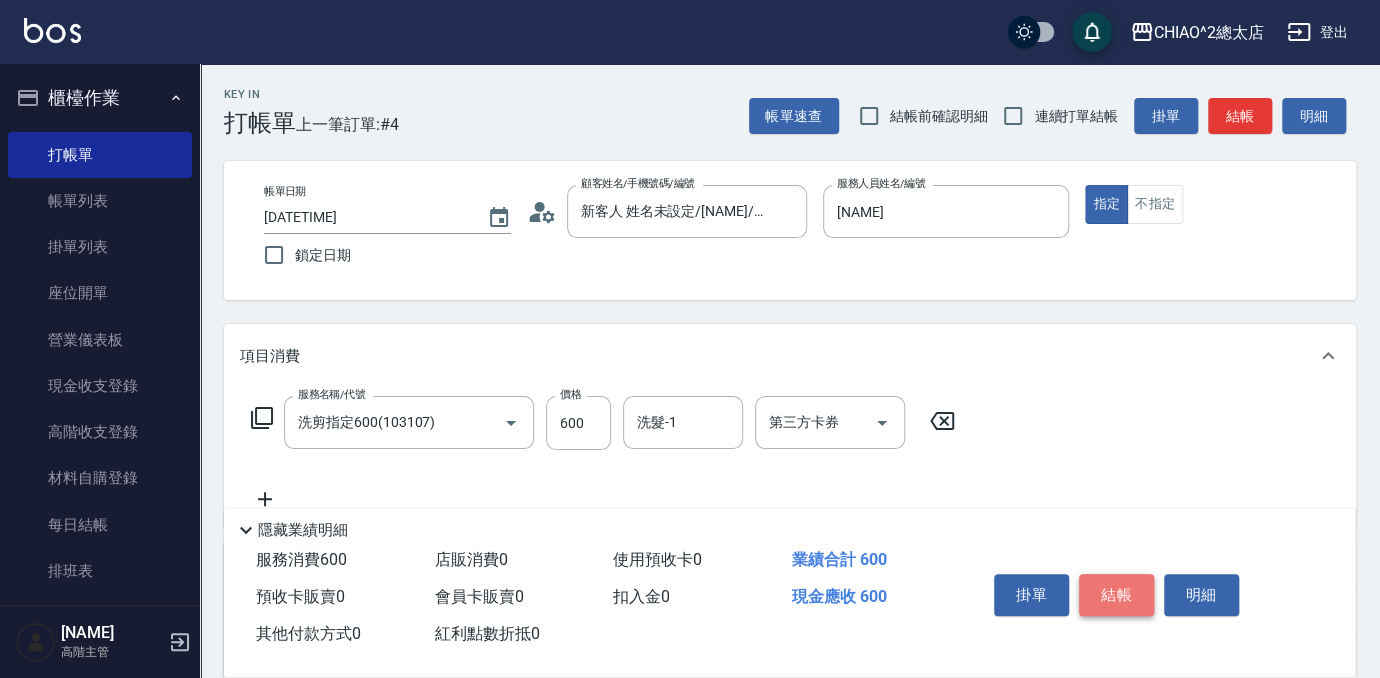 click on "結帳" at bounding box center (1116, 595) 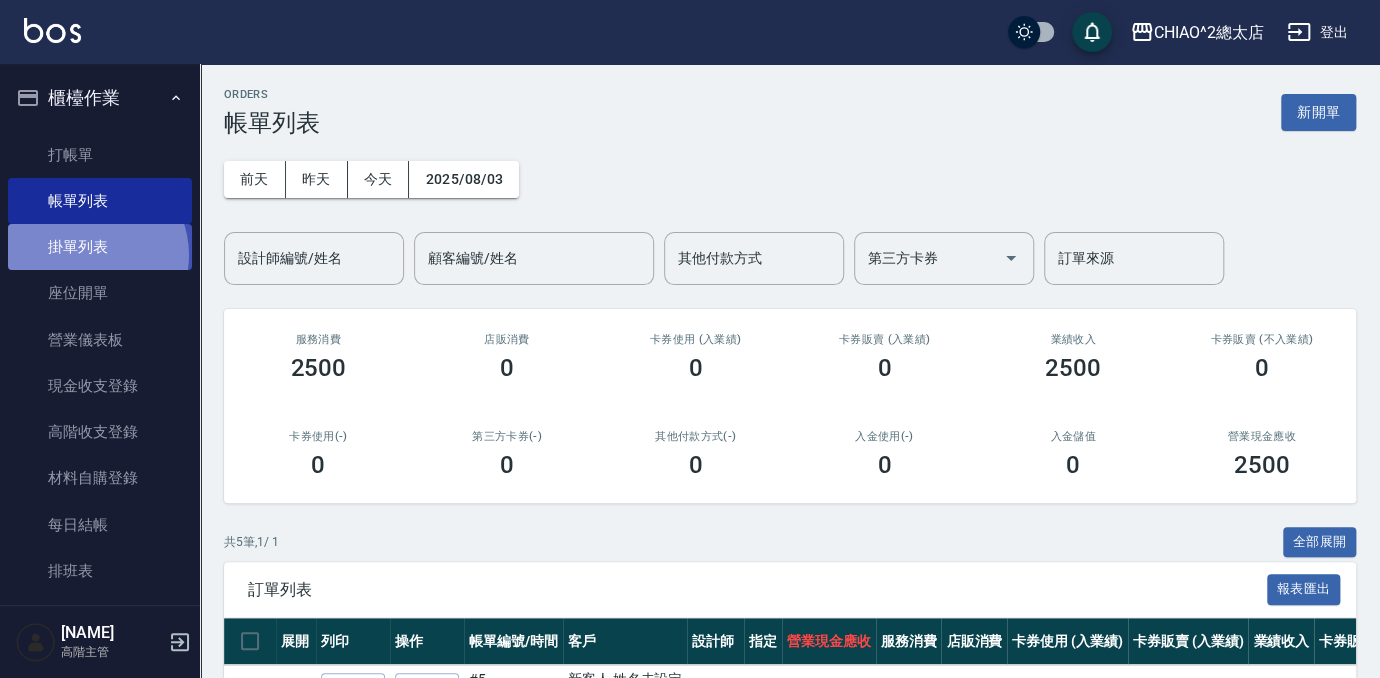 click on "掛單列表" at bounding box center [100, 247] 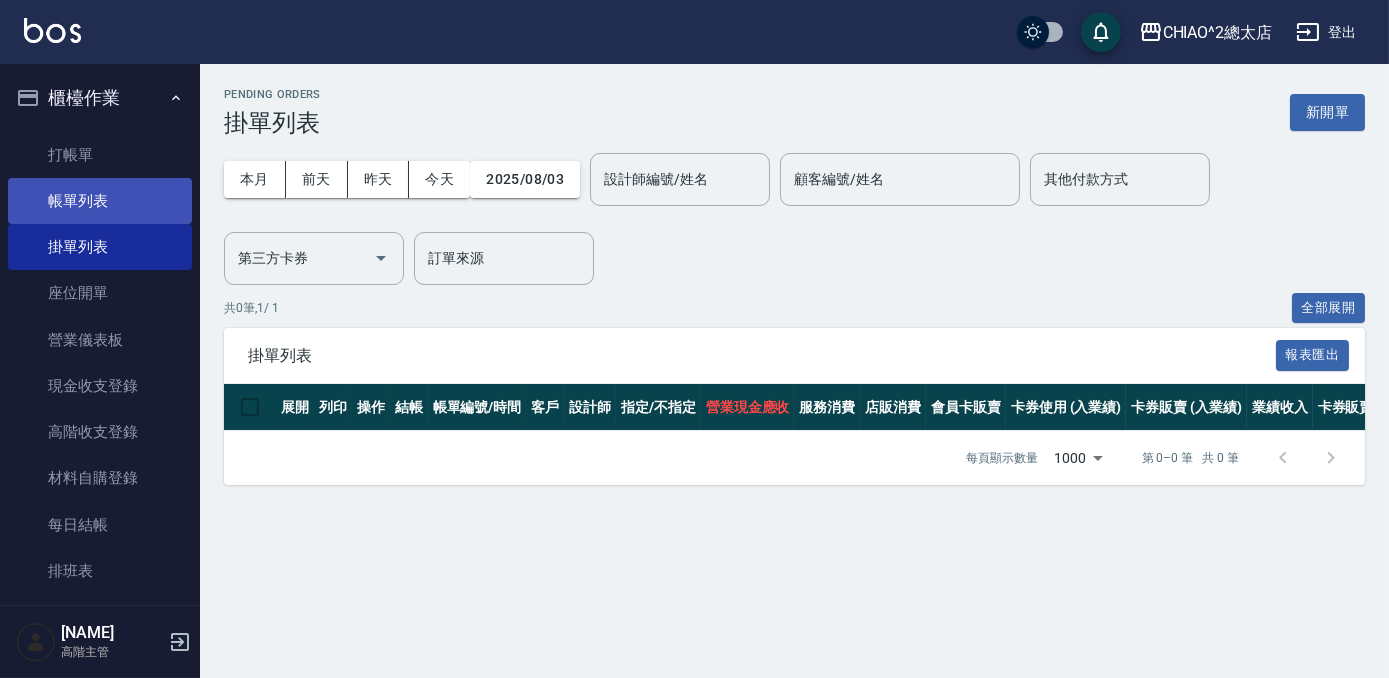 click on "帳單列表" at bounding box center [100, 201] 